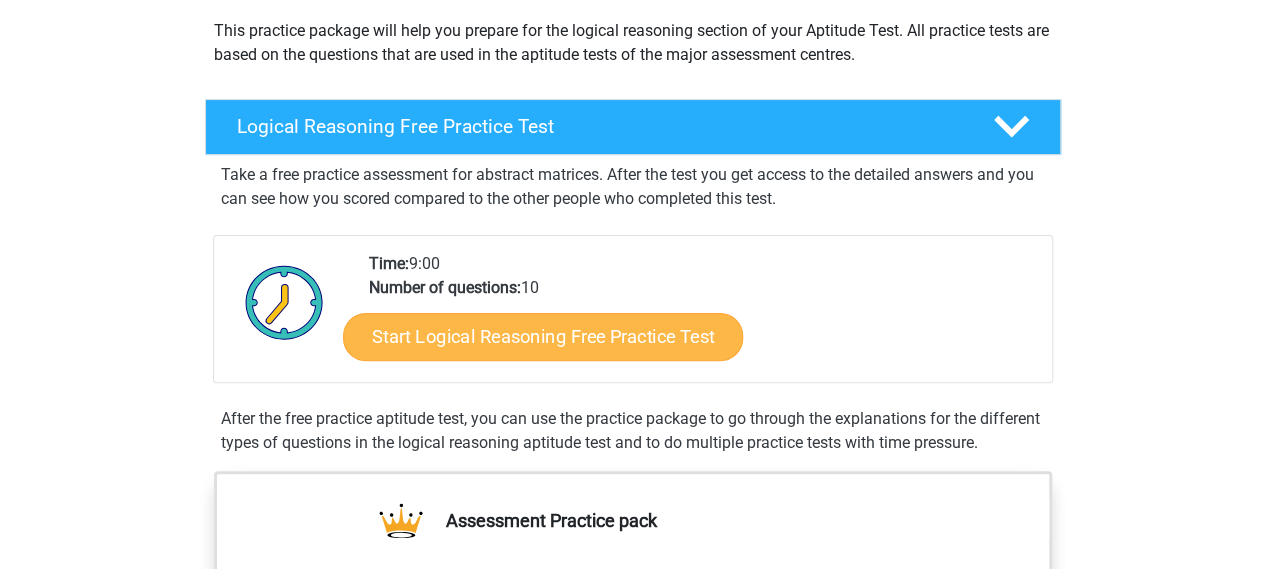 scroll, scrollTop: 200, scrollLeft: 0, axis: vertical 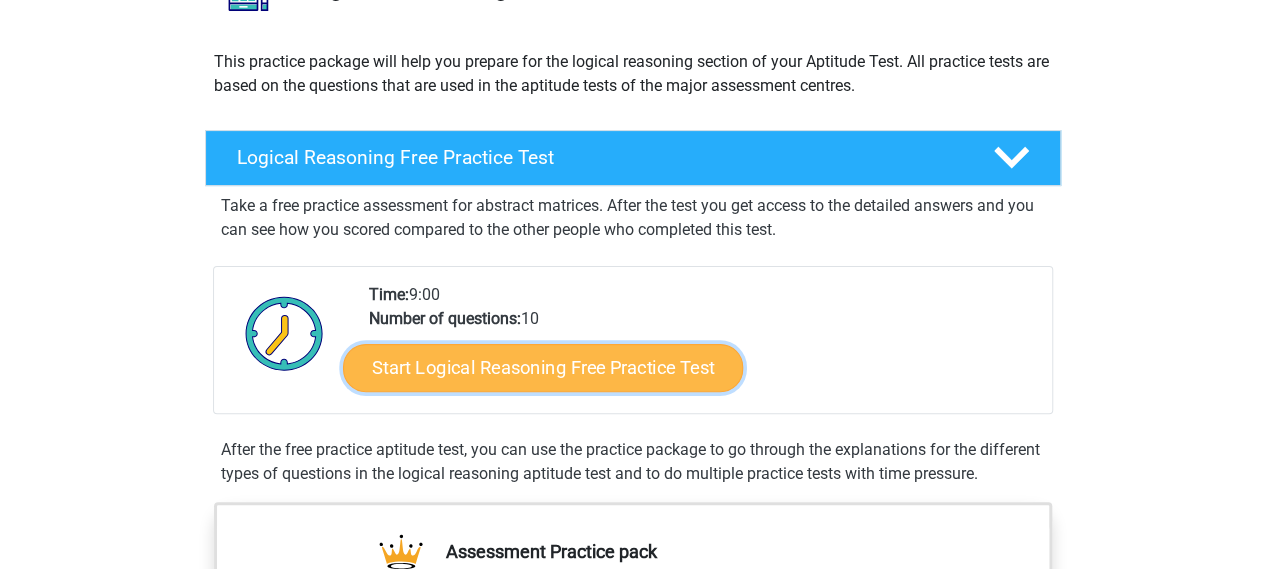 click on "Start Logical Reasoning
Free Practice Test" at bounding box center [543, 367] 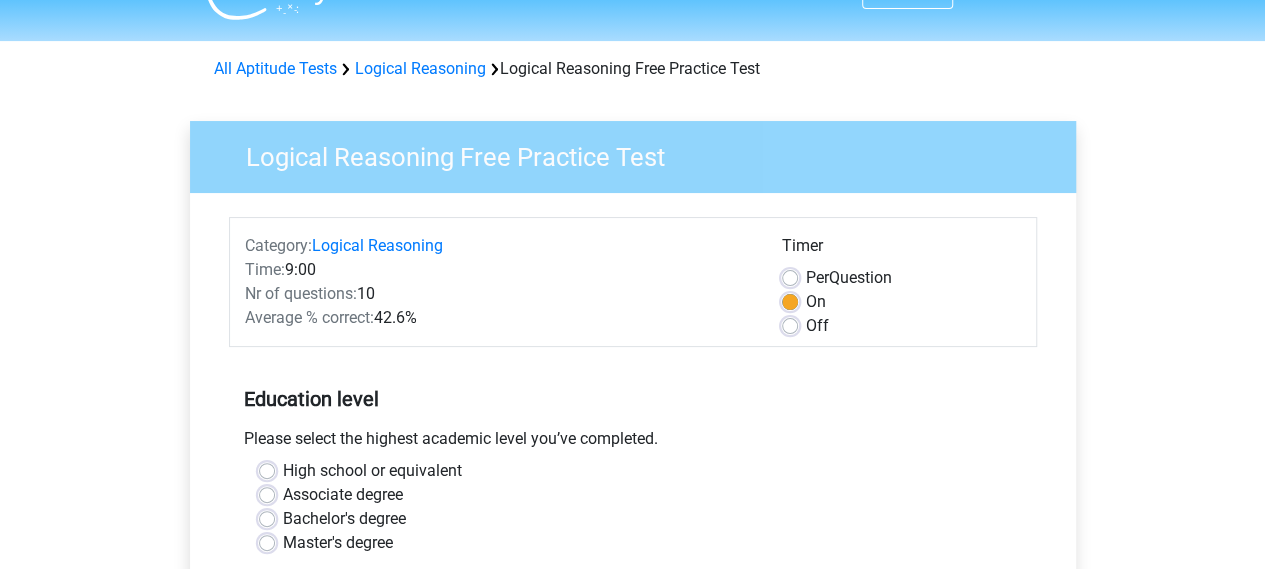 scroll, scrollTop: 200, scrollLeft: 0, axis: vertical 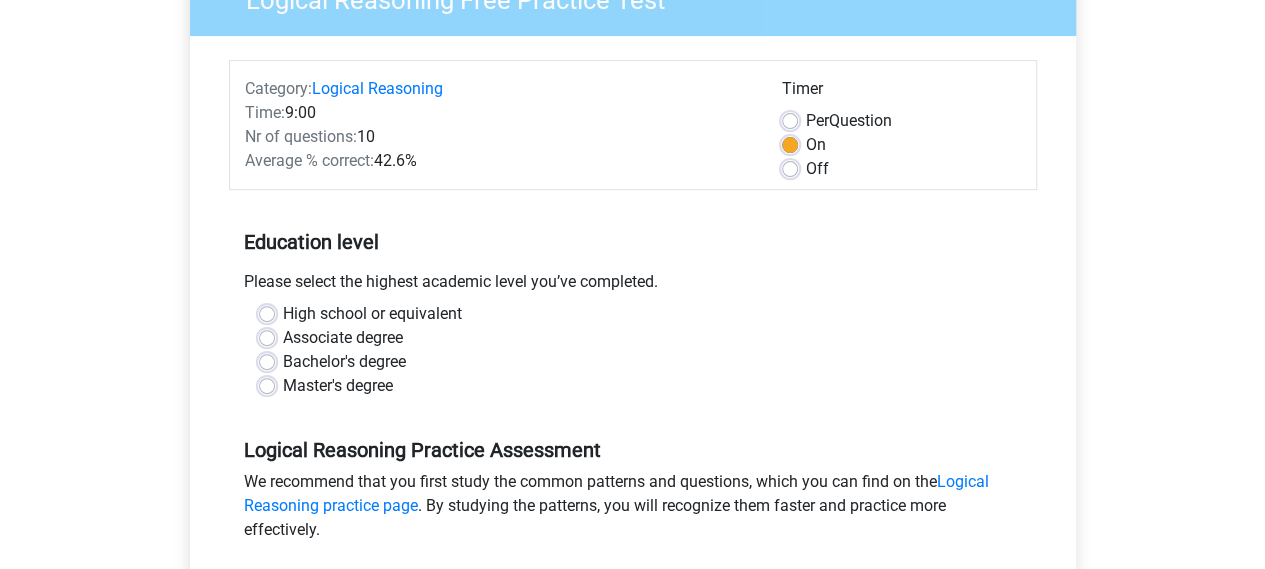 click on "Master's degree" at bounding box center [338, 386] 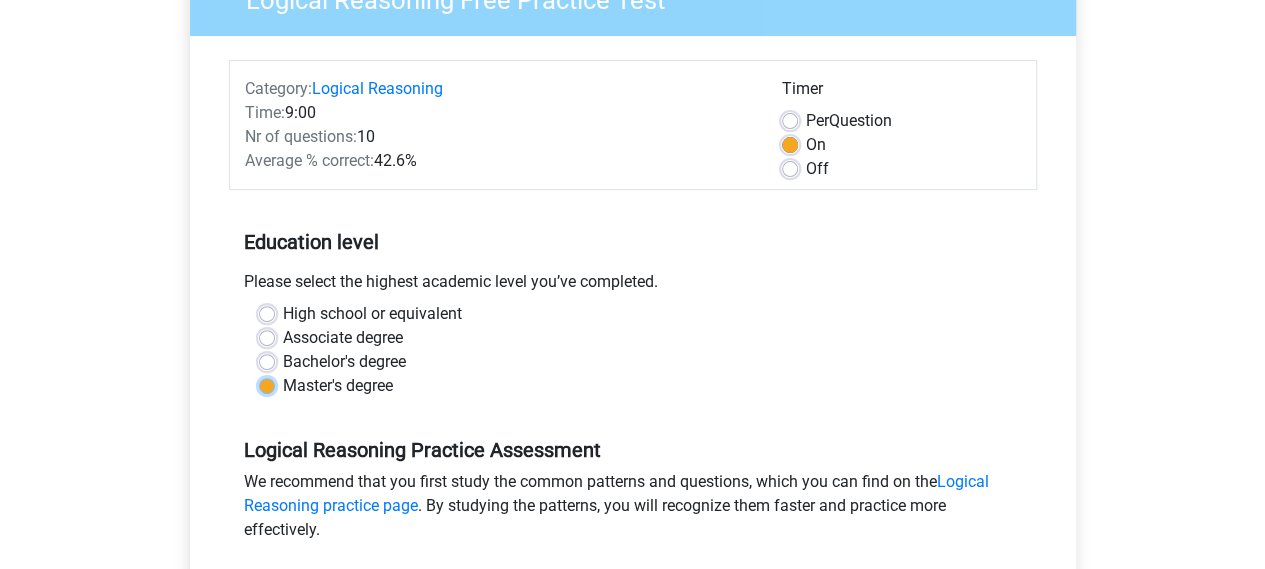click on "Master's degree" at bounding box center (267, 384) 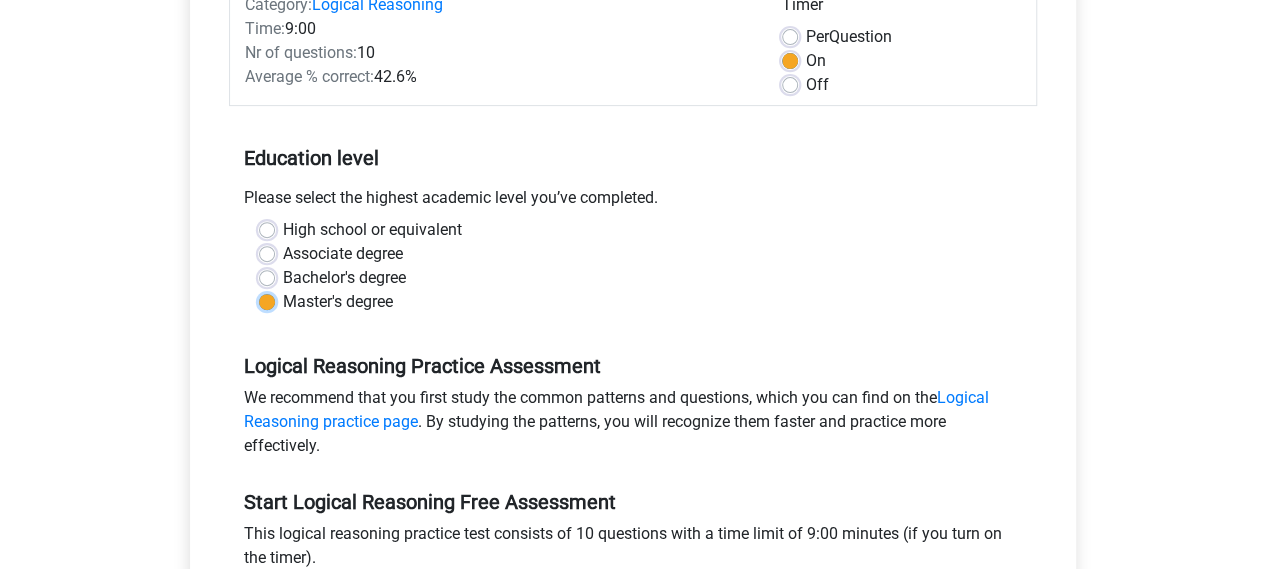 scroll, scrollTop: 500, scrollLeft: 0, axis: vertical 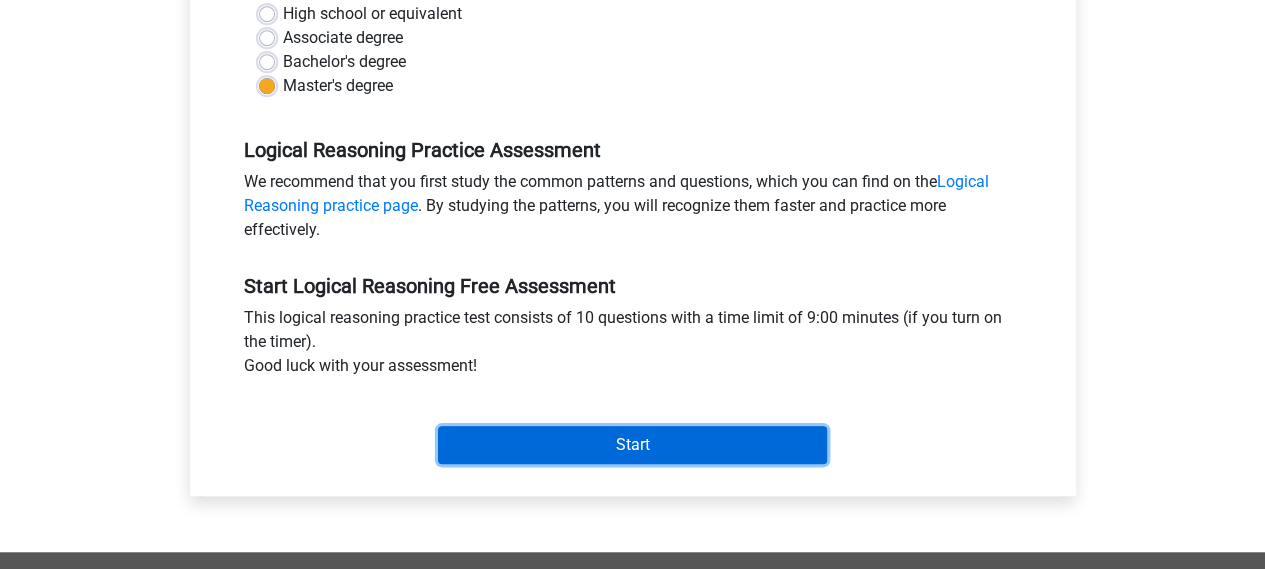 click on "Start" at bounding box center (632, 445) 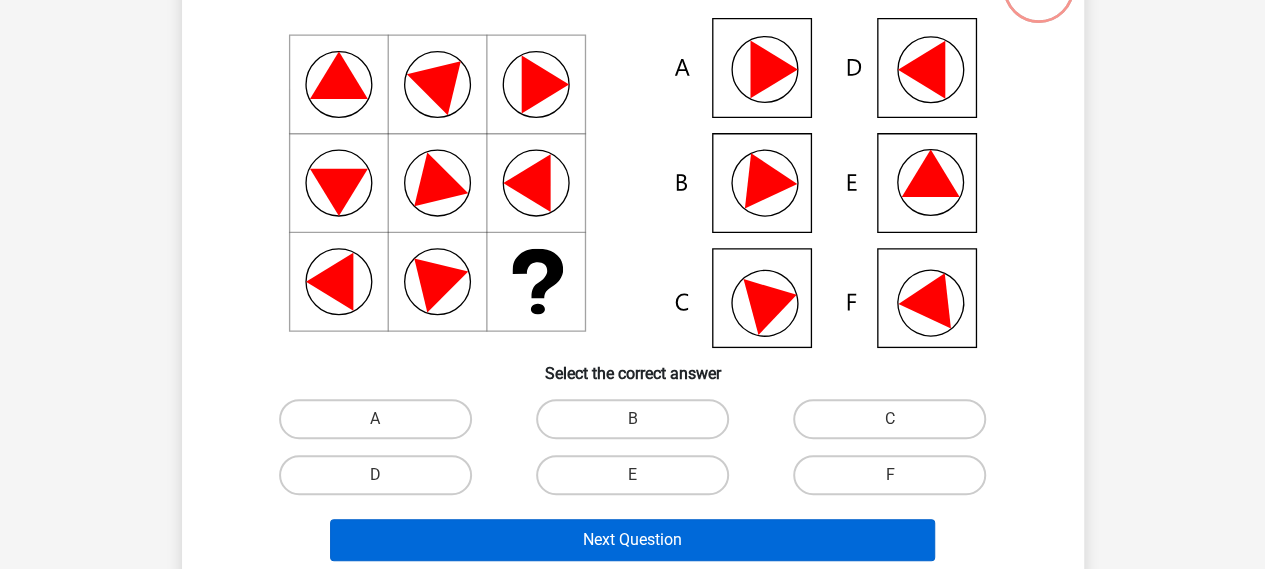 scroll, scrollTop: 0, scrollLeft: 0, axis: both 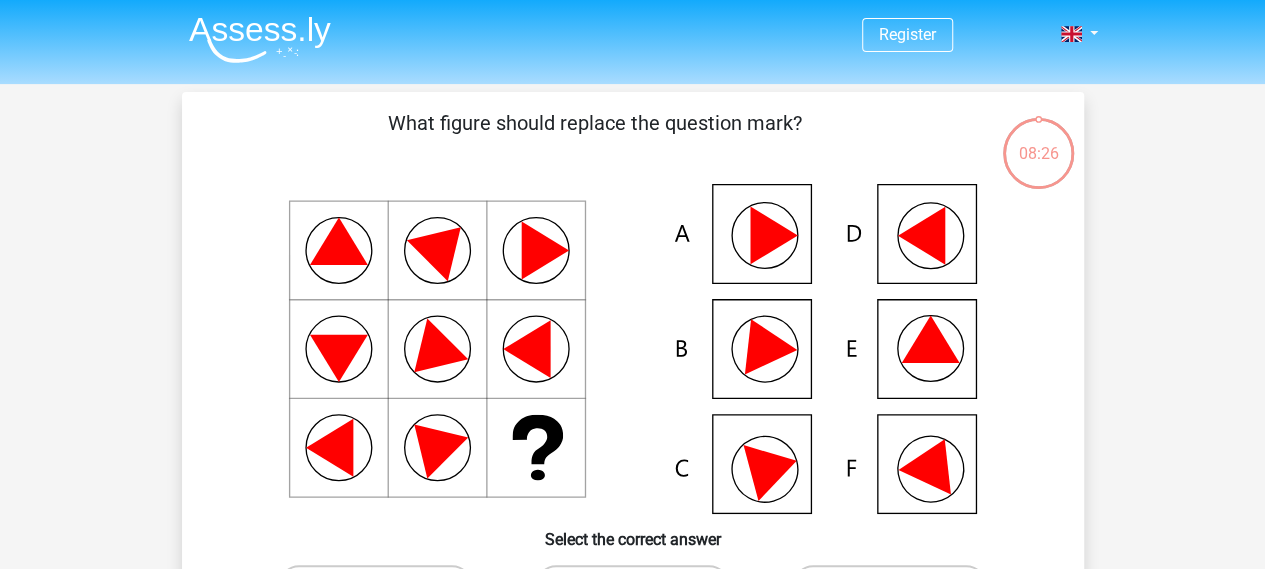 click 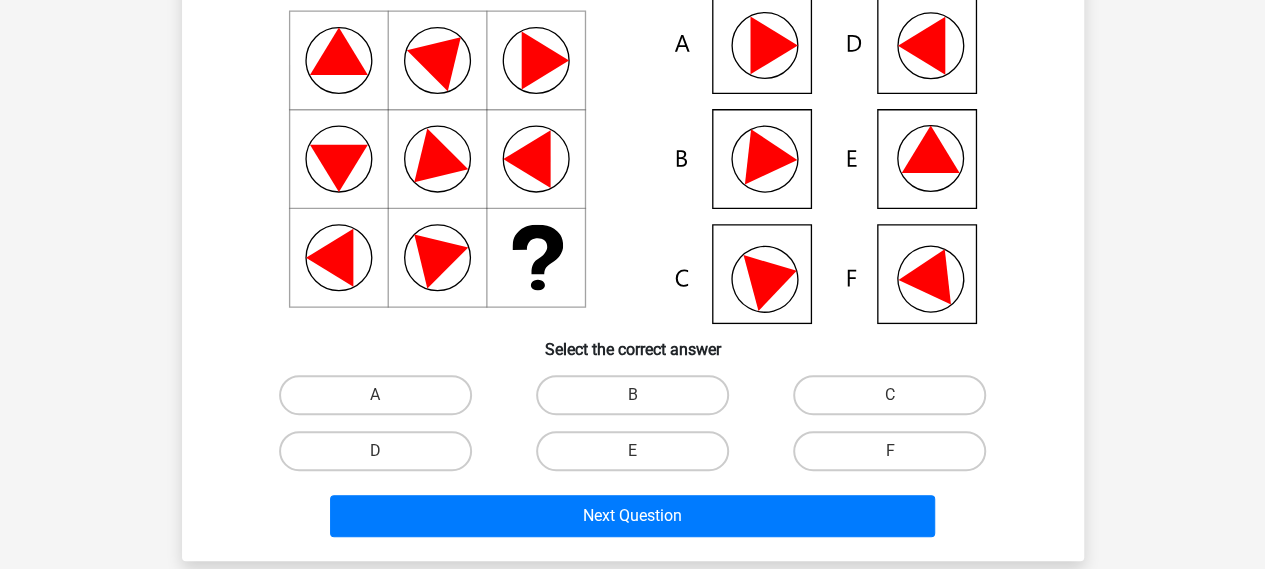 scroll, scrollTop: 200, scrollLeft: 0, axis: vertical 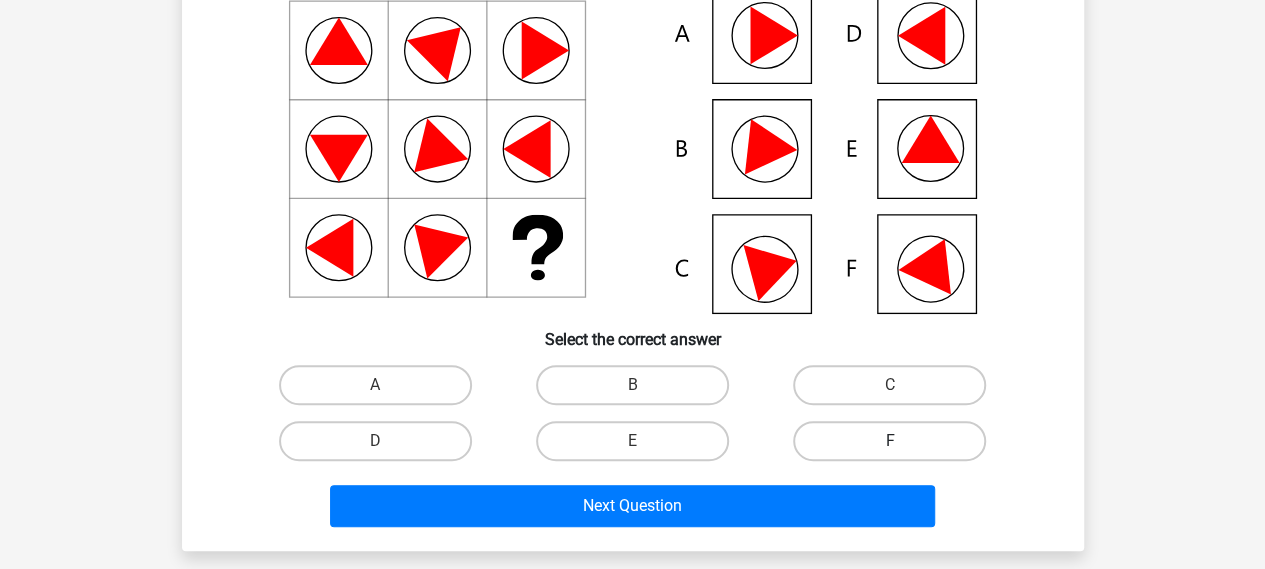 click on "F" at bounding box center [889, 441] 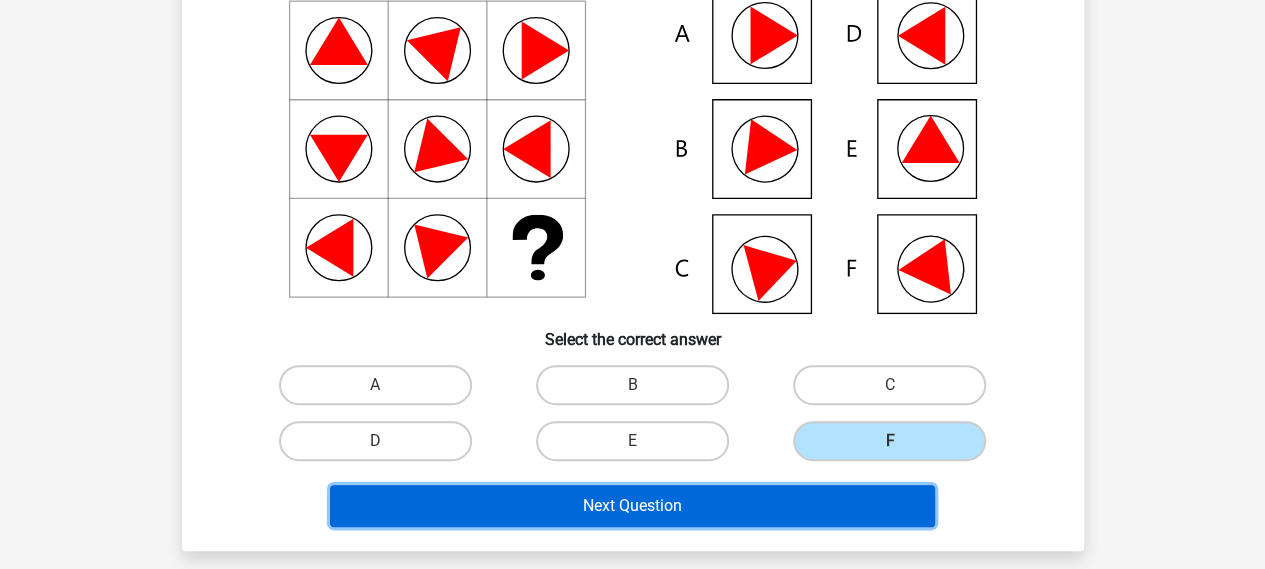 click on "Next Question" at bounding box center [632, 506] 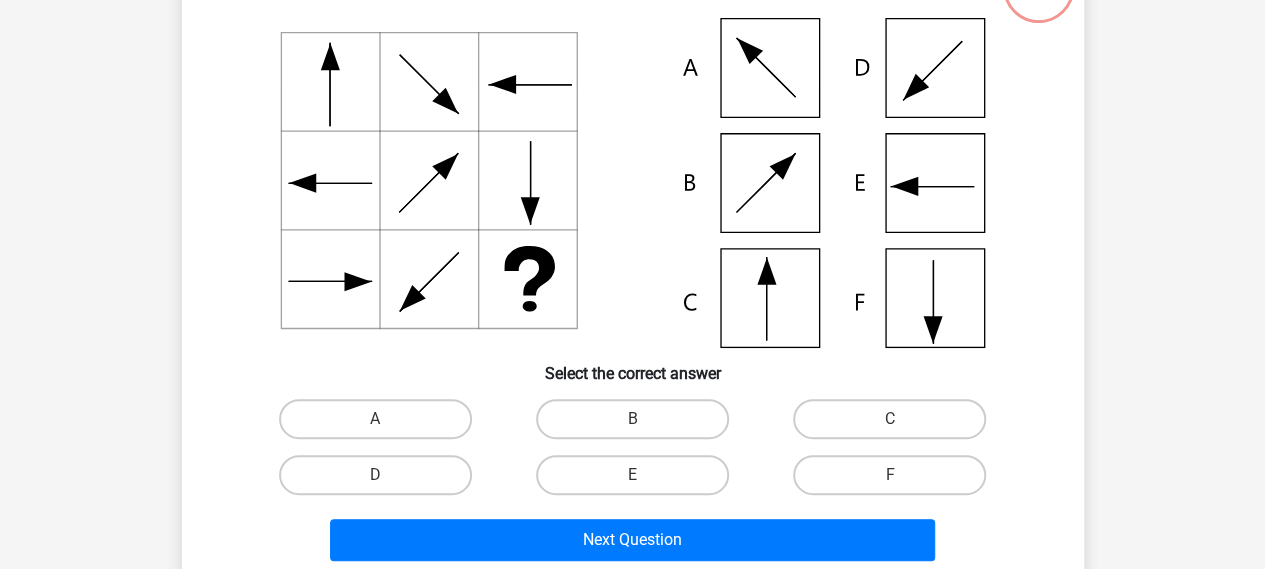 scroll, scrollTop: 300, scrollLeft: 0, axis: vertical 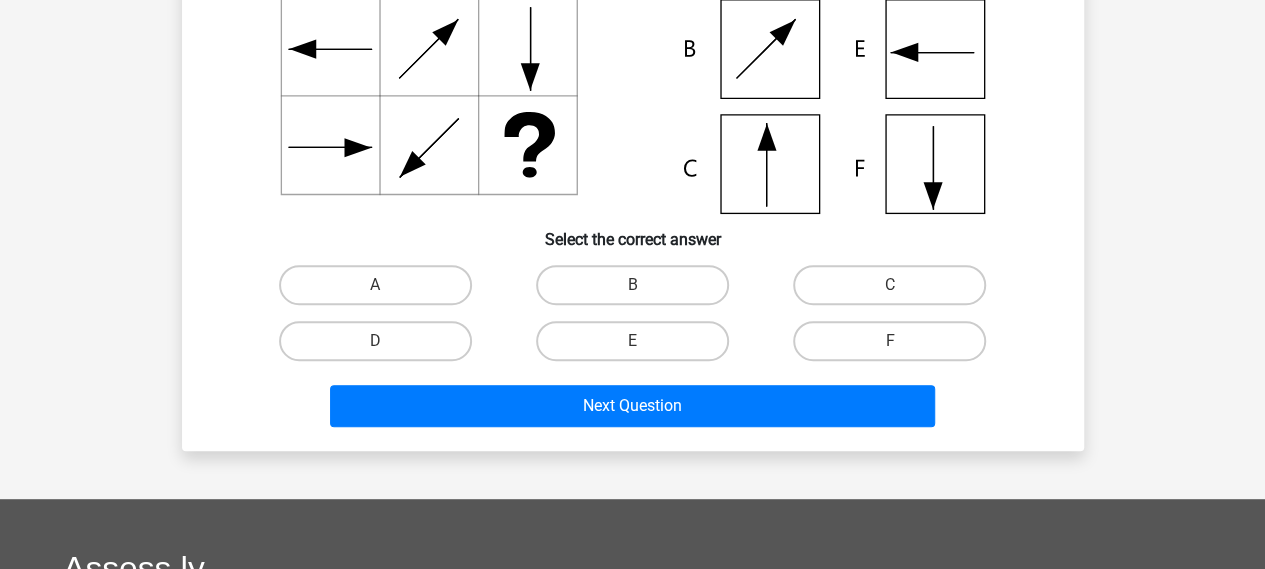 click on "C" at bounding box center (896, 291) 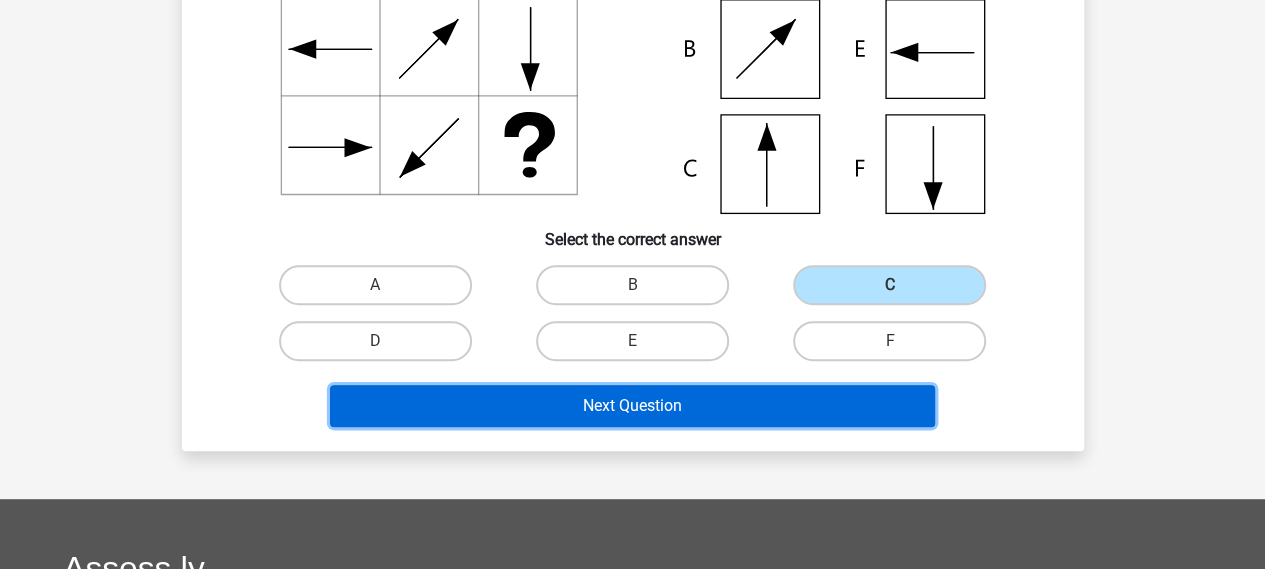 click on "Next Question" at bounding box center (632, 406) 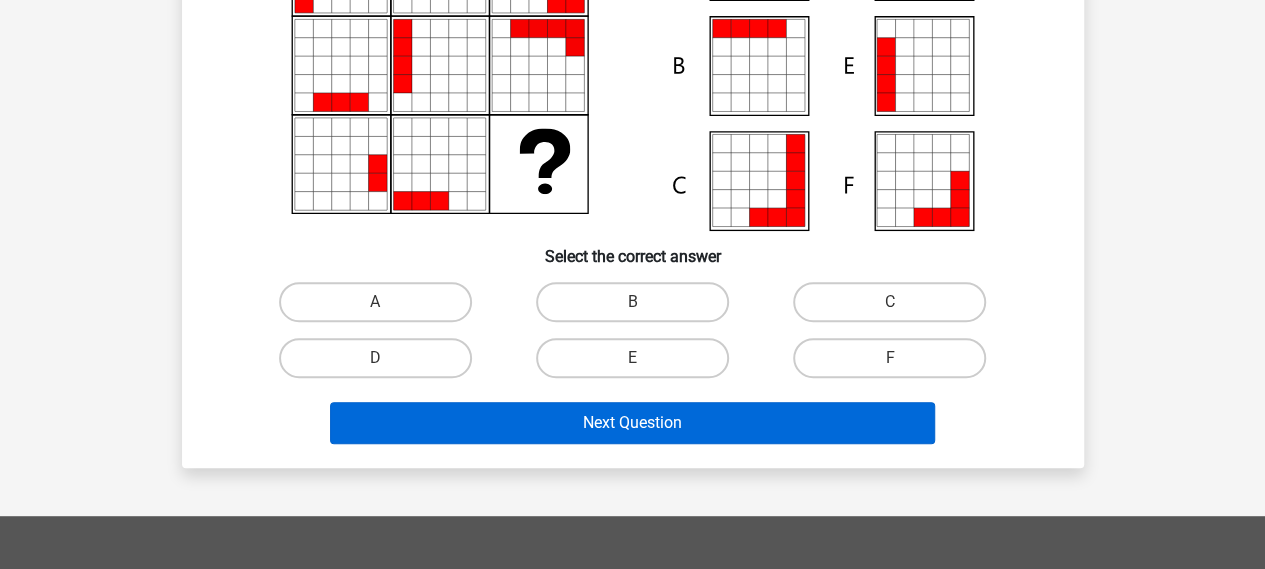 scroll, scrollTop: 292, scrollLeft: 0, axis: vertical 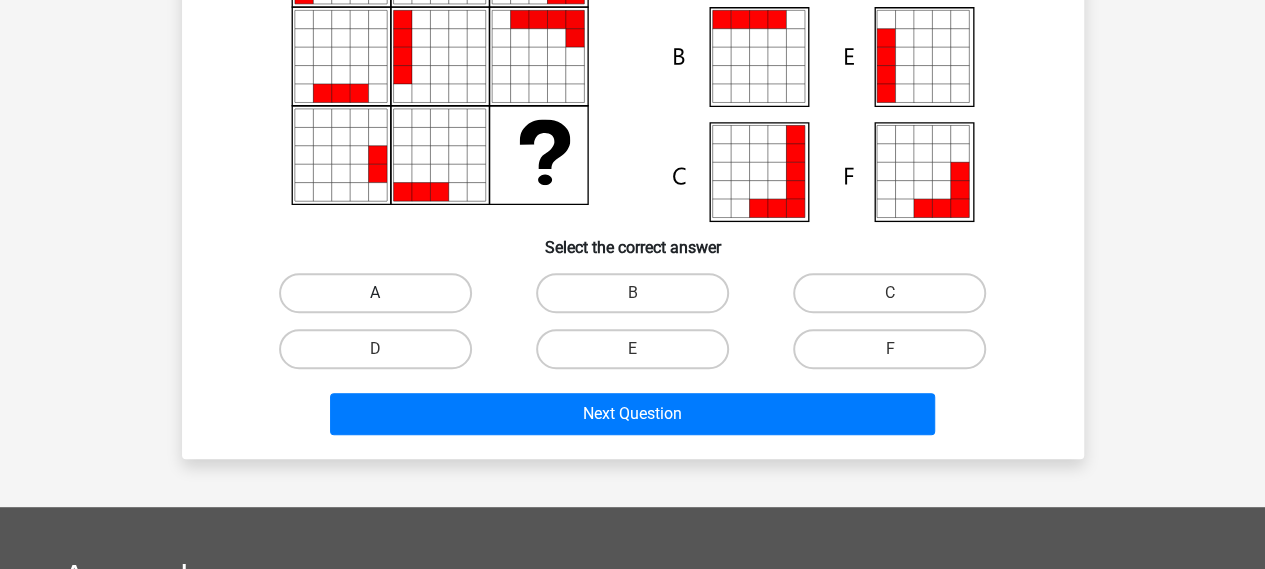 click on "A" at bounding box center [375, 293] 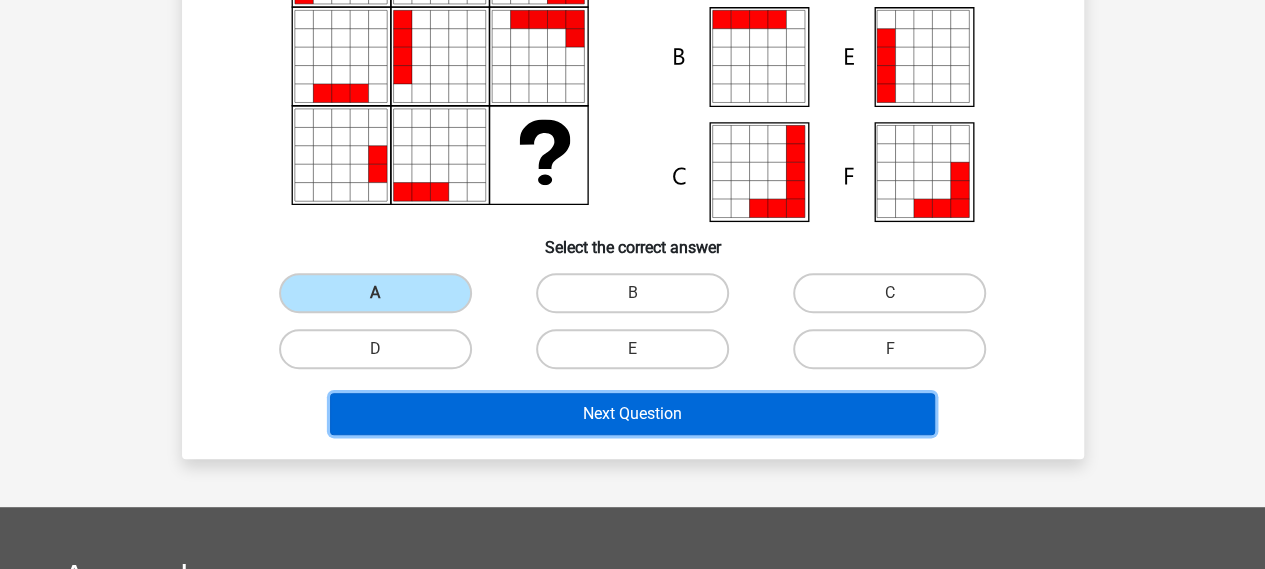 click on "Next Question" at bounding box center (632, 414) 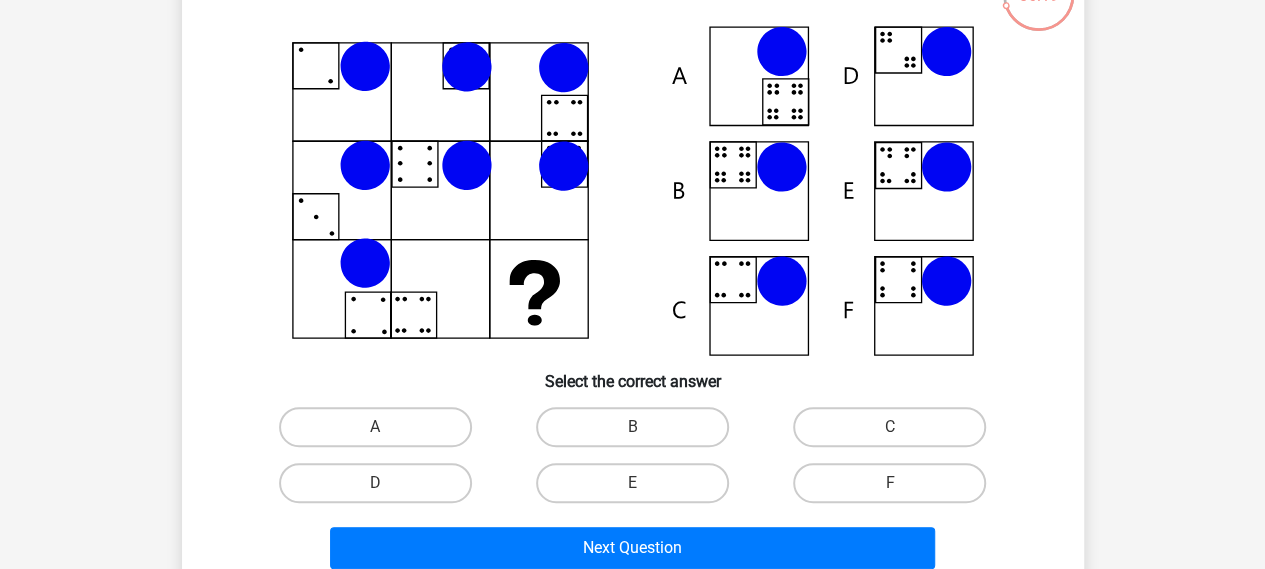 scroll, scrollTop: 100, scrollLeft: 0, axis: vertical 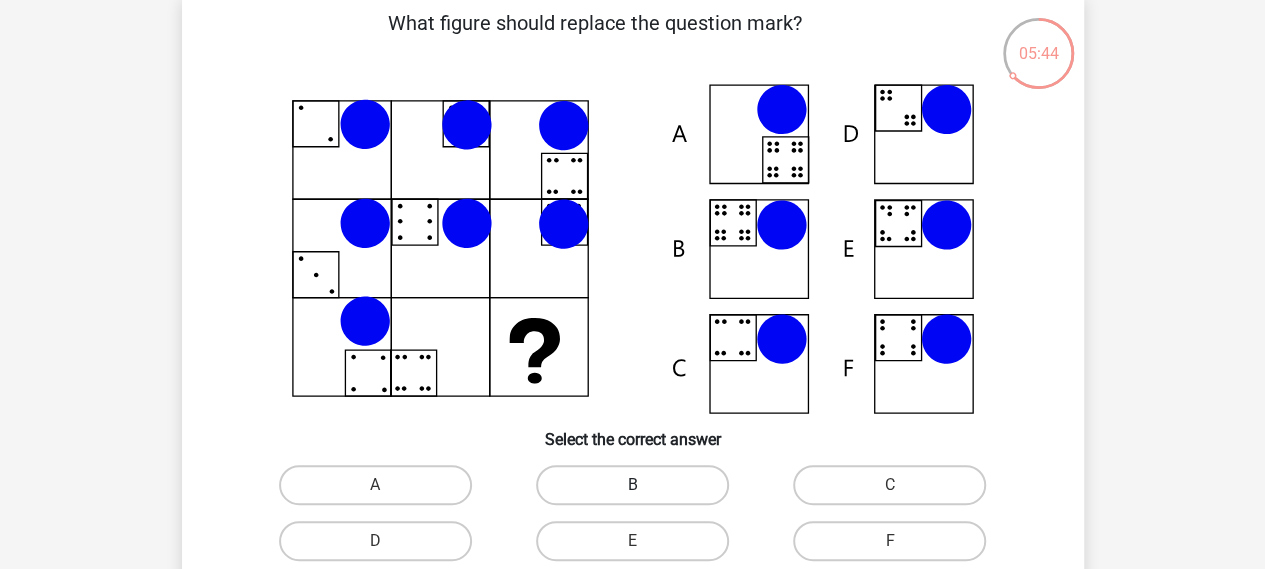 click on "B" at bounding box center [632, 485] 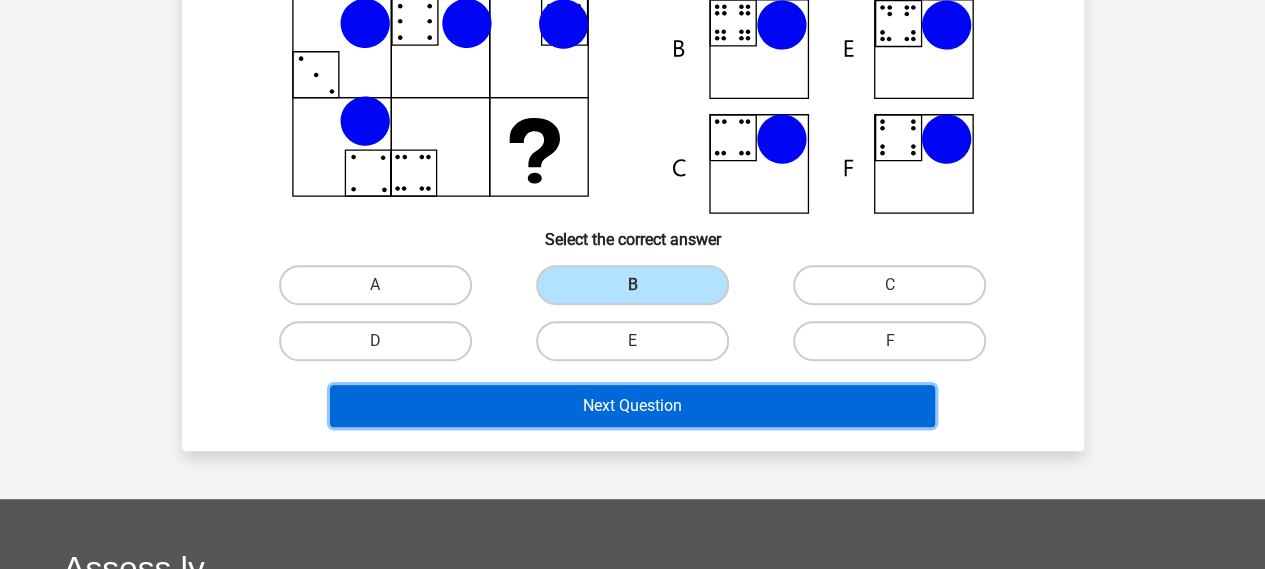 click on "Next Question" at bounding box center [632, 406] 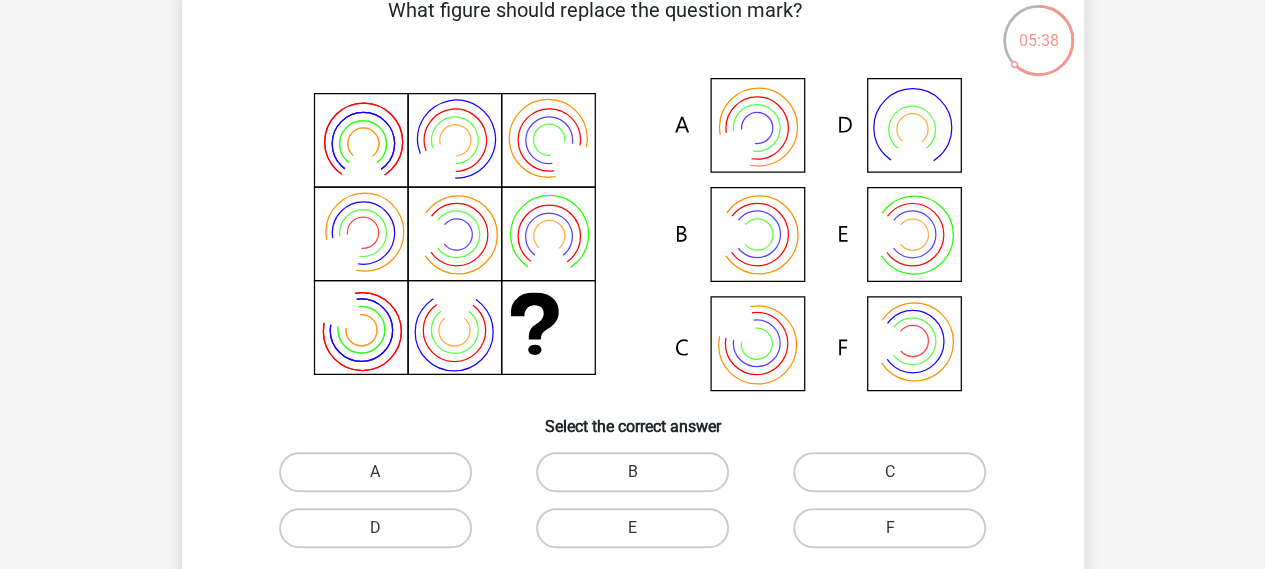 scroll, scrollTop: 100, scrollLeft: 0, axis: vertical 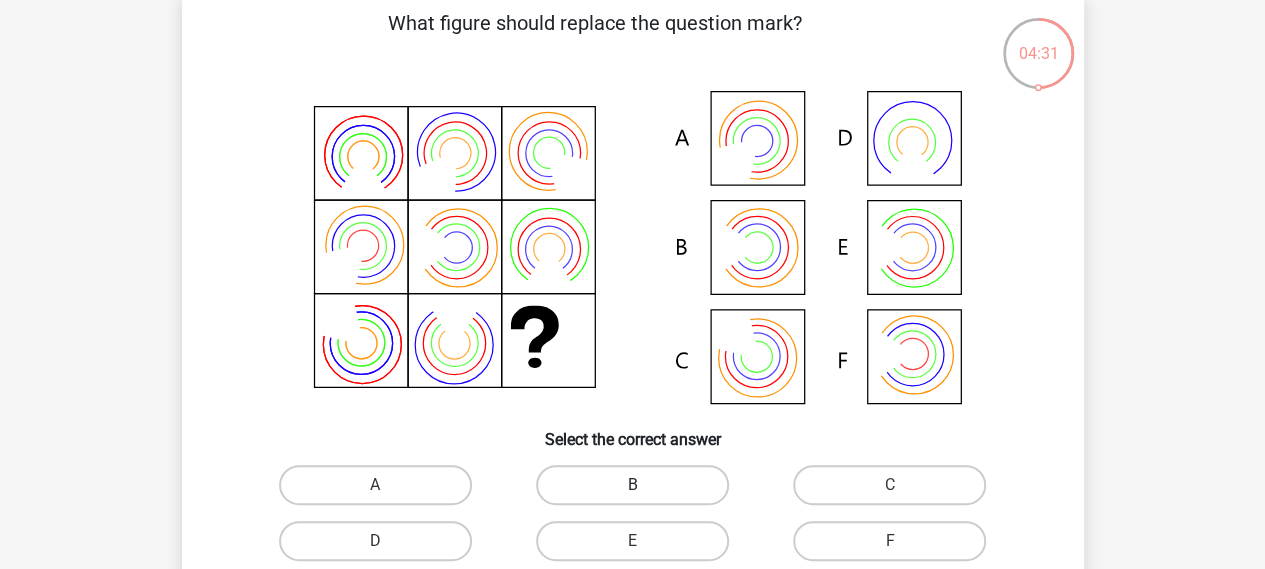 click on "B" at bounding box center (632, 485) 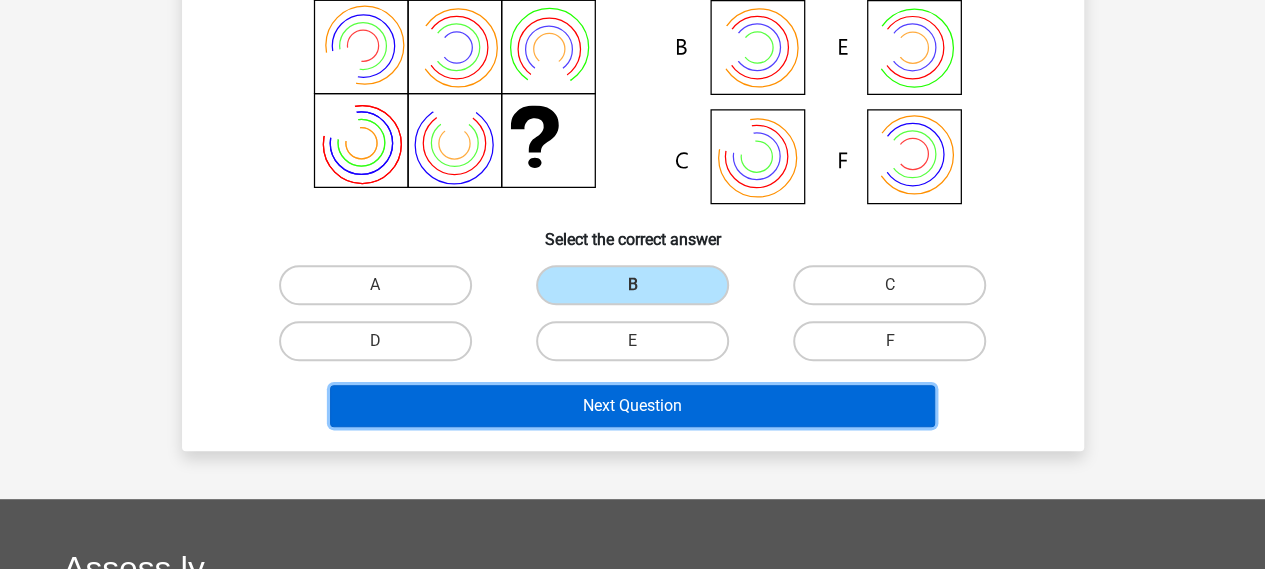 click on "Next Question" at bounding box center [632, 406] 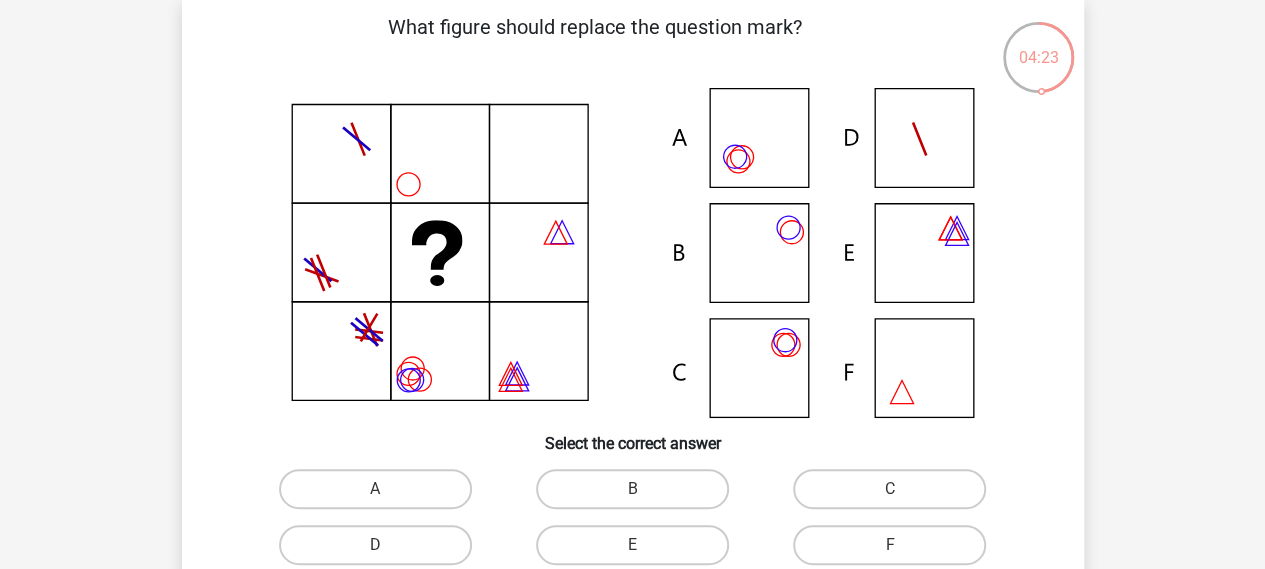 scroll, scrollTop: 100, scrollLeft: 0, axis: vertical 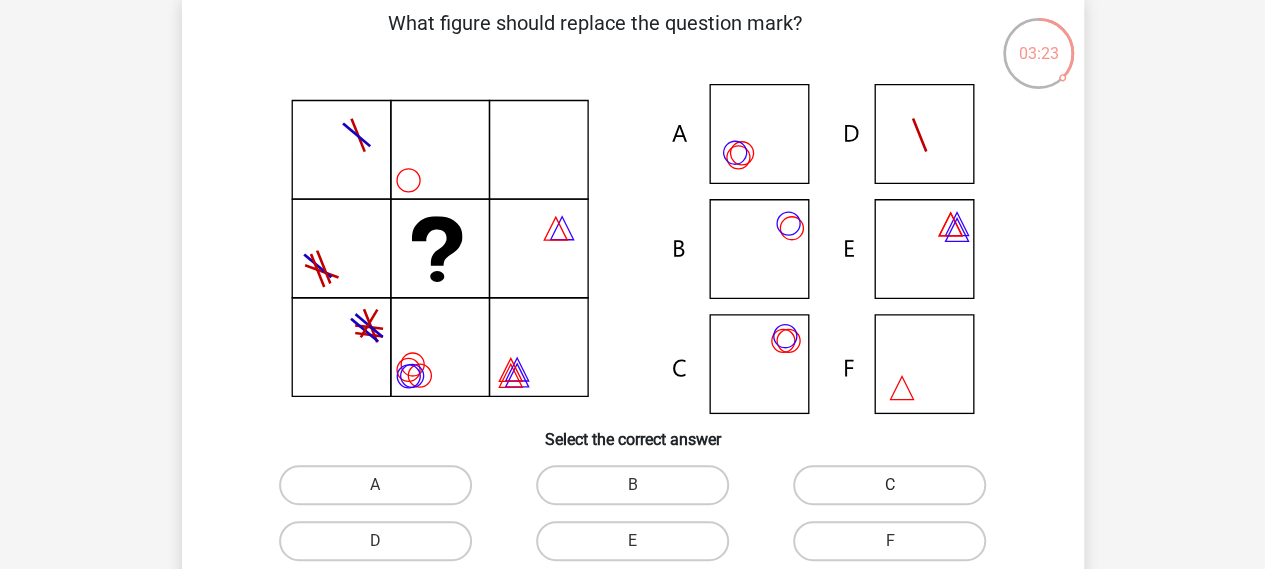 click on "C" at bounding box center [889, 485] 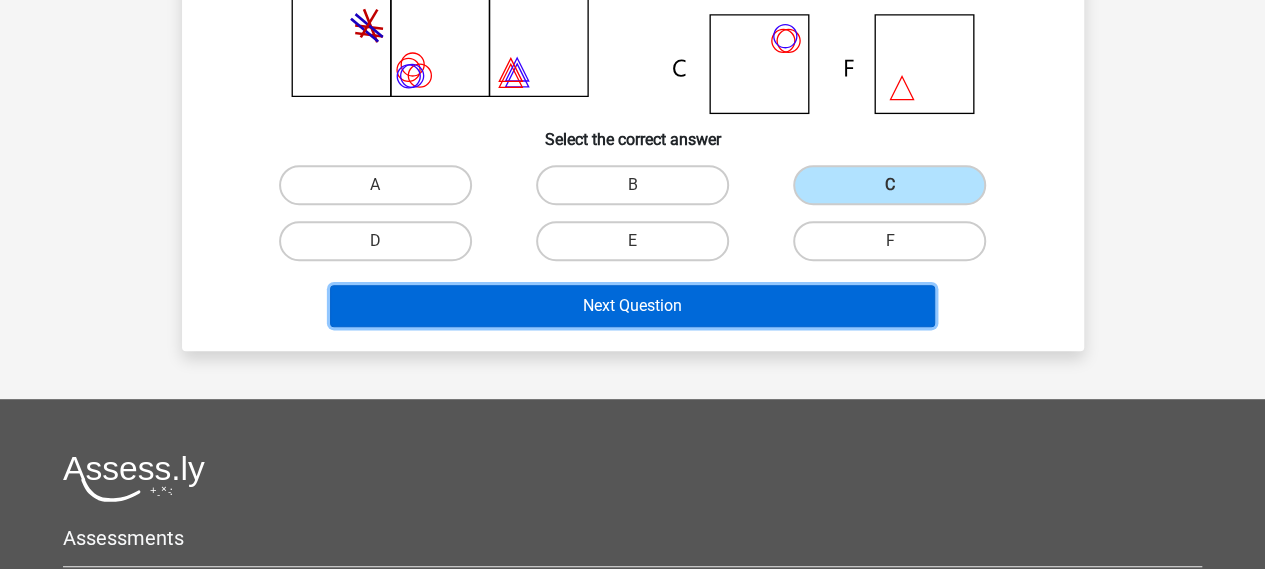 click on "Next Question" at bounding box center (632, 306) 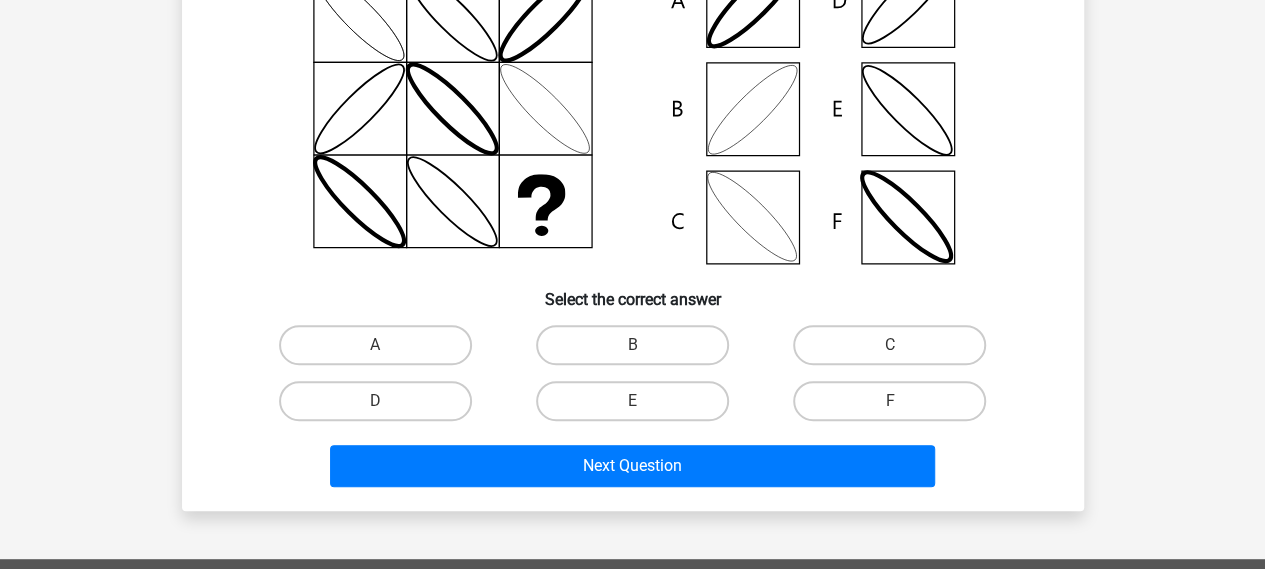 scroll, scrollTop: 92, scrollLeft: 0, axis: vertical 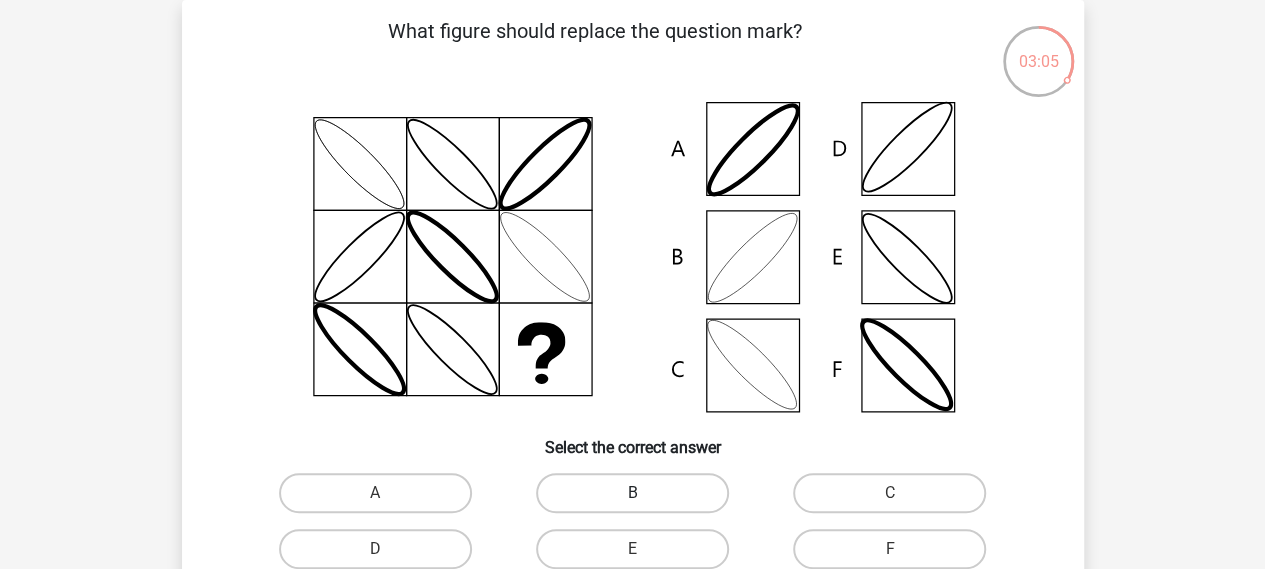 click on "B" at bounding box center [632, 493] 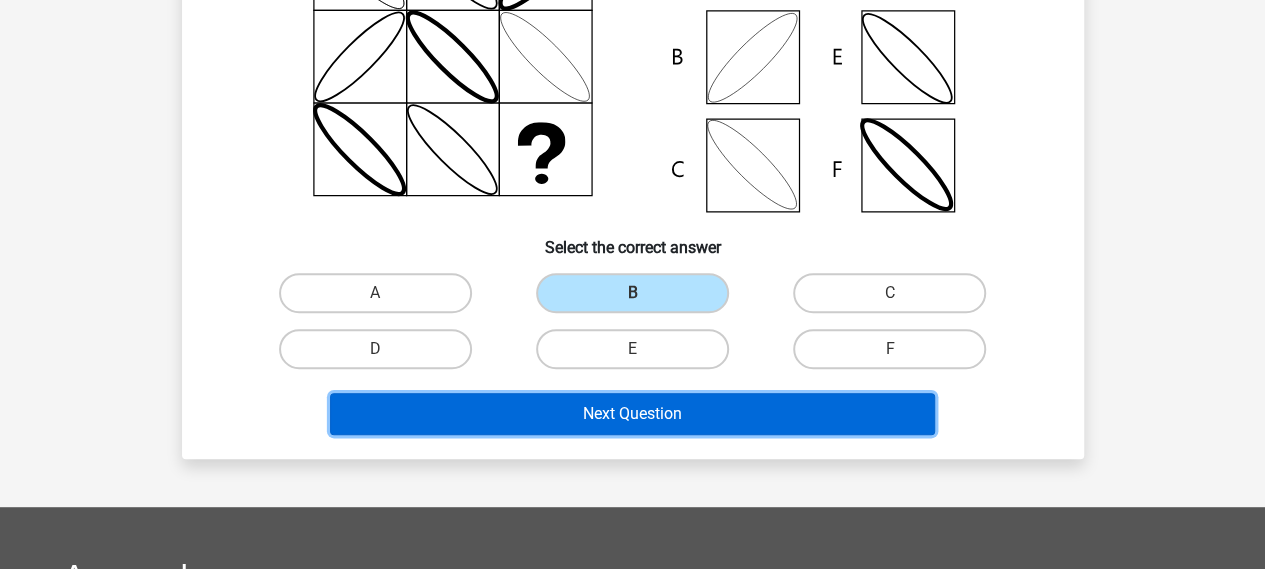 click on "Next Question" at bounding box center (632, 414) 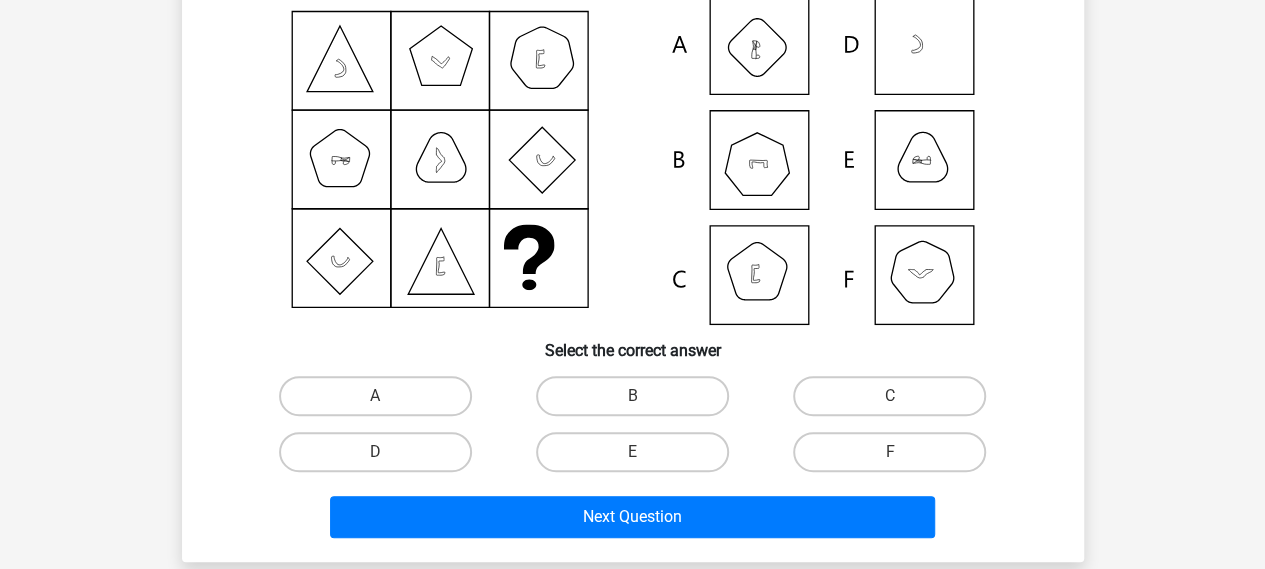 scroll, scrollTop: 192, scrollLeft: 0, axis: vertical 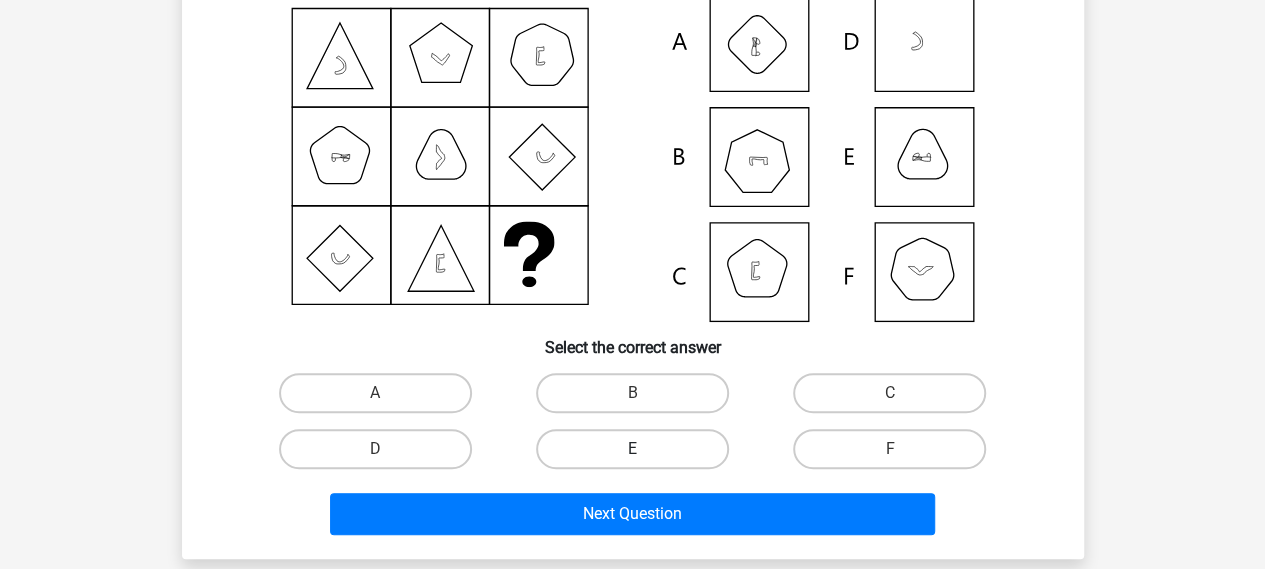 drag, startPoint x: 638, startPoint y: 393, endPoint x: 639, endPoint y: 431, distance: 38.013157 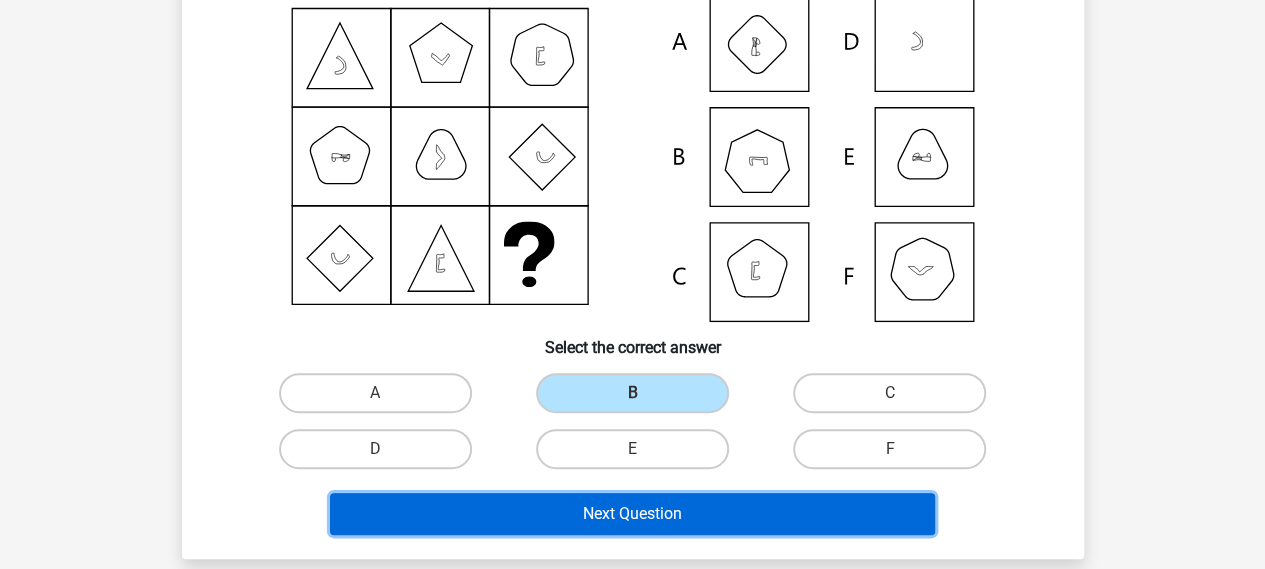 click on "Next Question" at bounding box center [632, 514] 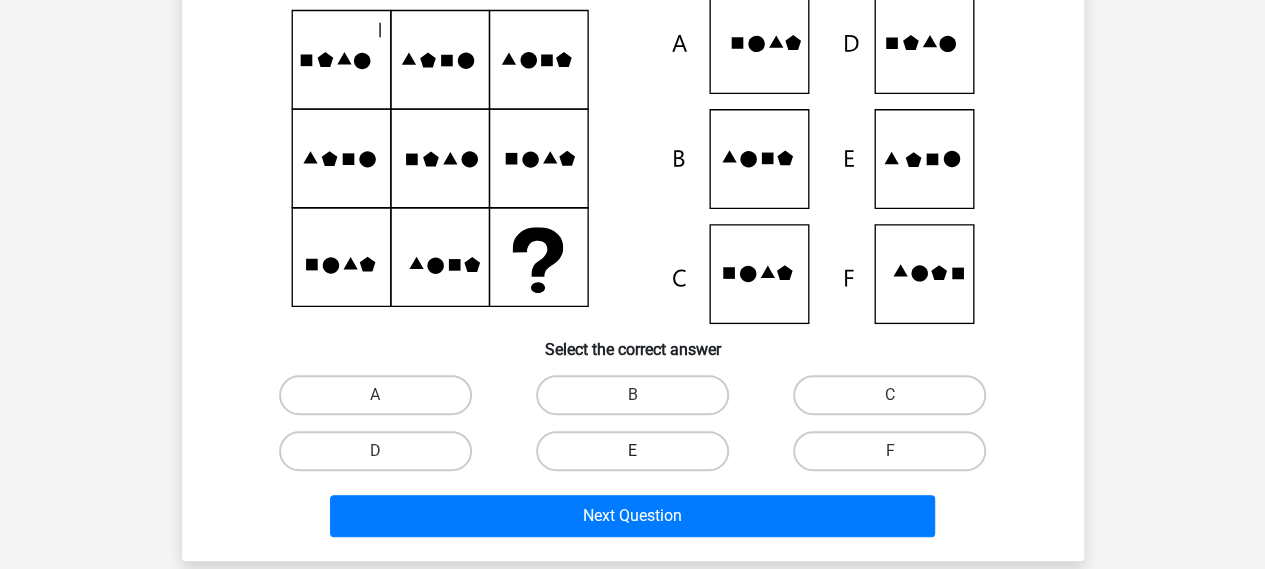 scroll, scrollTop: 192, scrollLeft: 0, axis: vertical 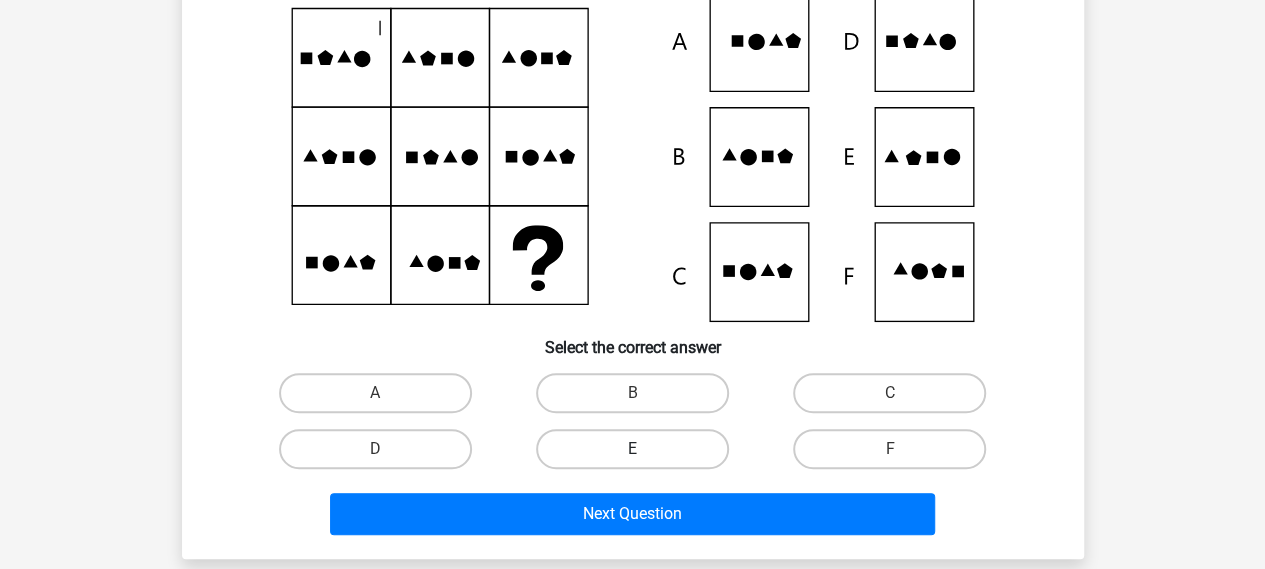 click on "E" at bounding box center [632, 449] 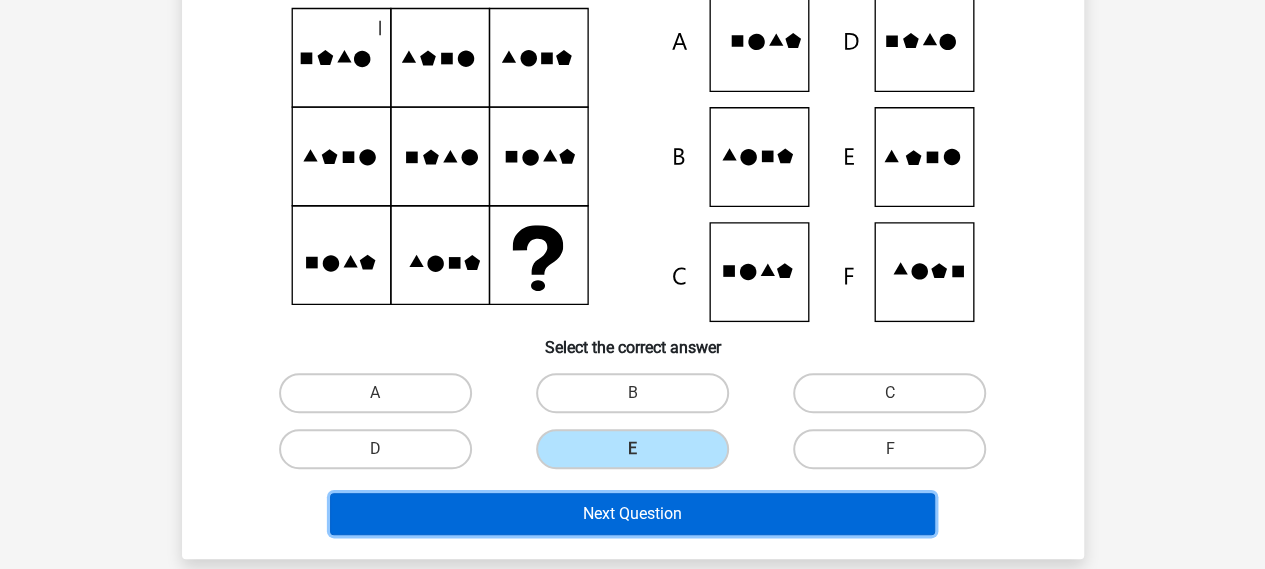 click on "Next Question" at bounding box center [632, 514] 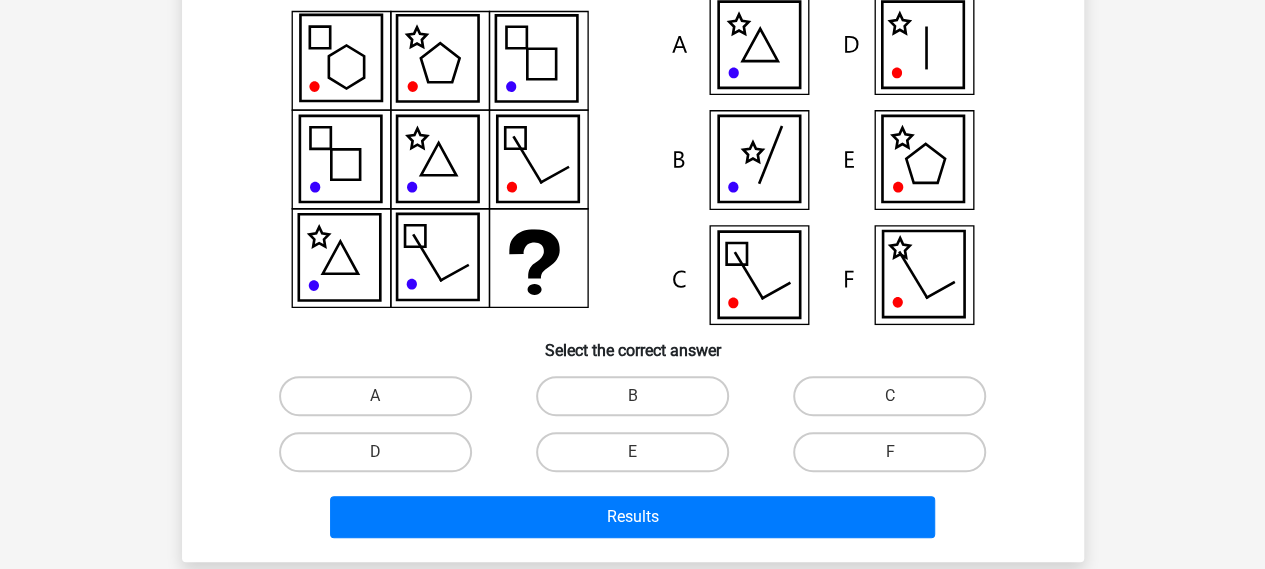 scroll, scrollTop: 192, scrollLeft: 0, axis: vertical 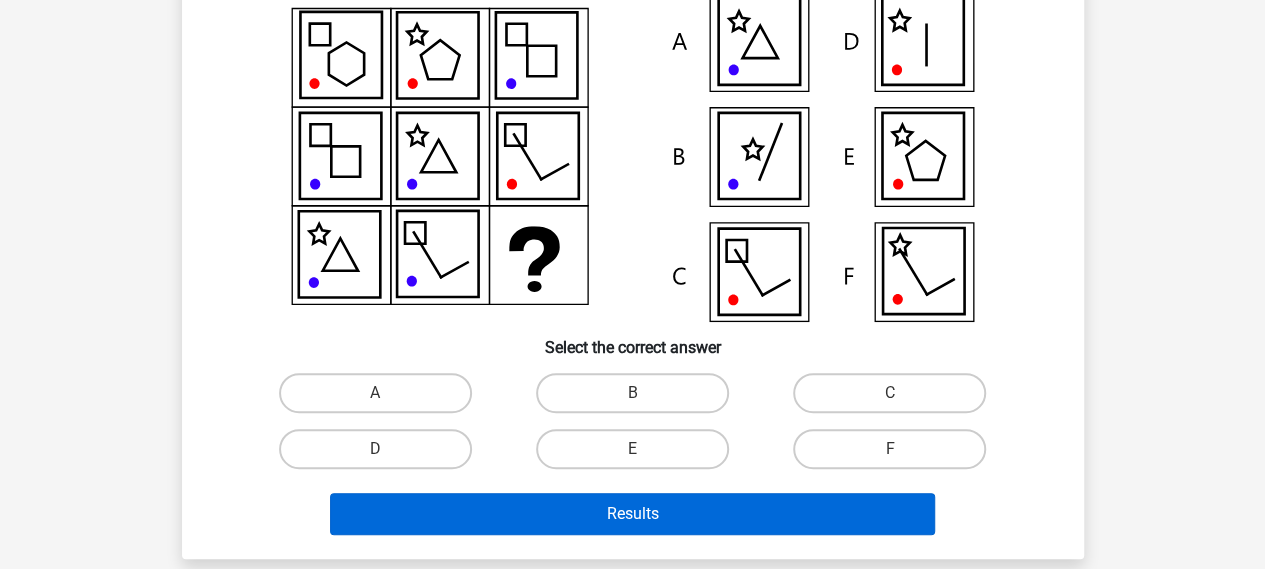 drag, startPoint x: 578, startPoint y: 447, endPoint x: 587, endPoint y: 497, distance: 50.803543 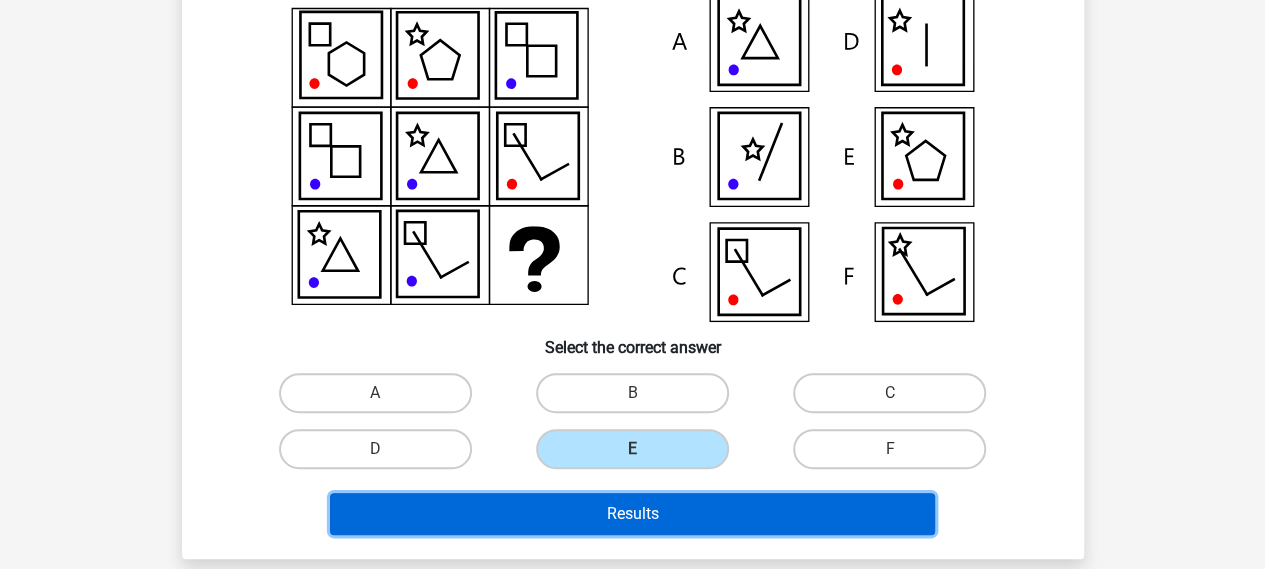 click on "Results" at bounding box center (632, 514) 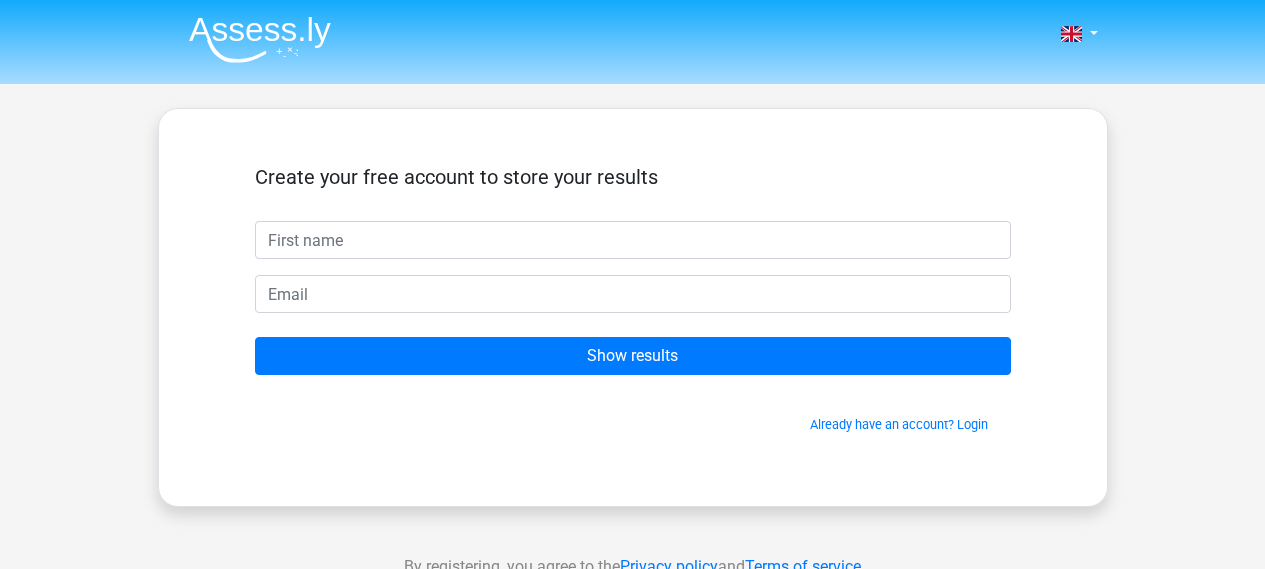 scroll, scrollTop: 0, scrollLeft: 0, axis: both 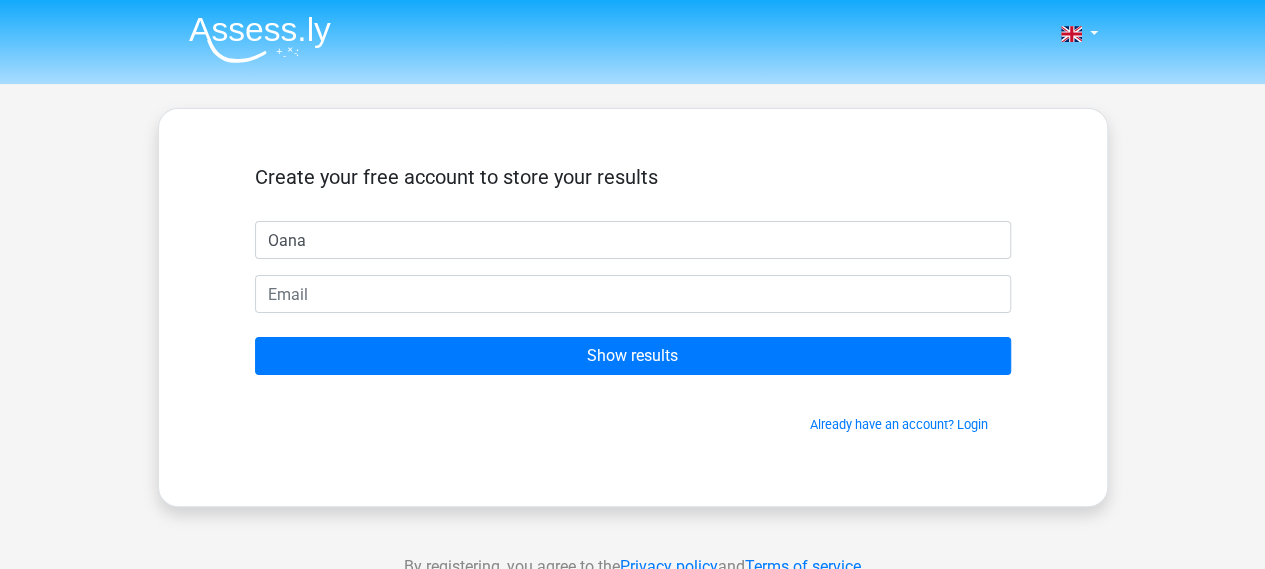 type on "Oana" 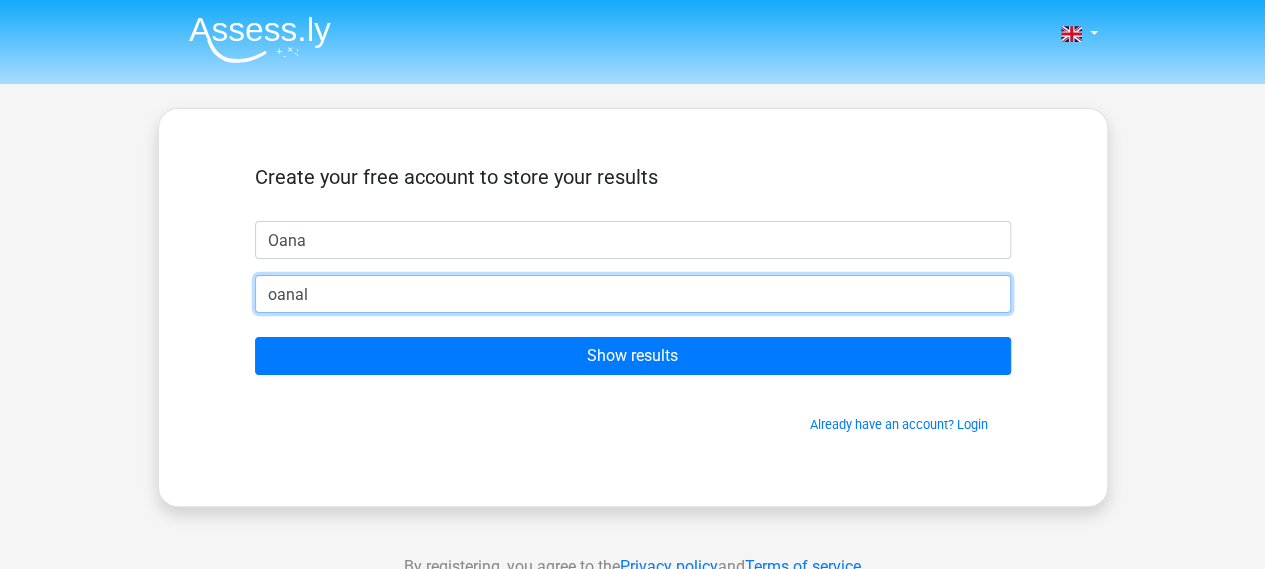 type on "oanalupoiu12@gmail.com" 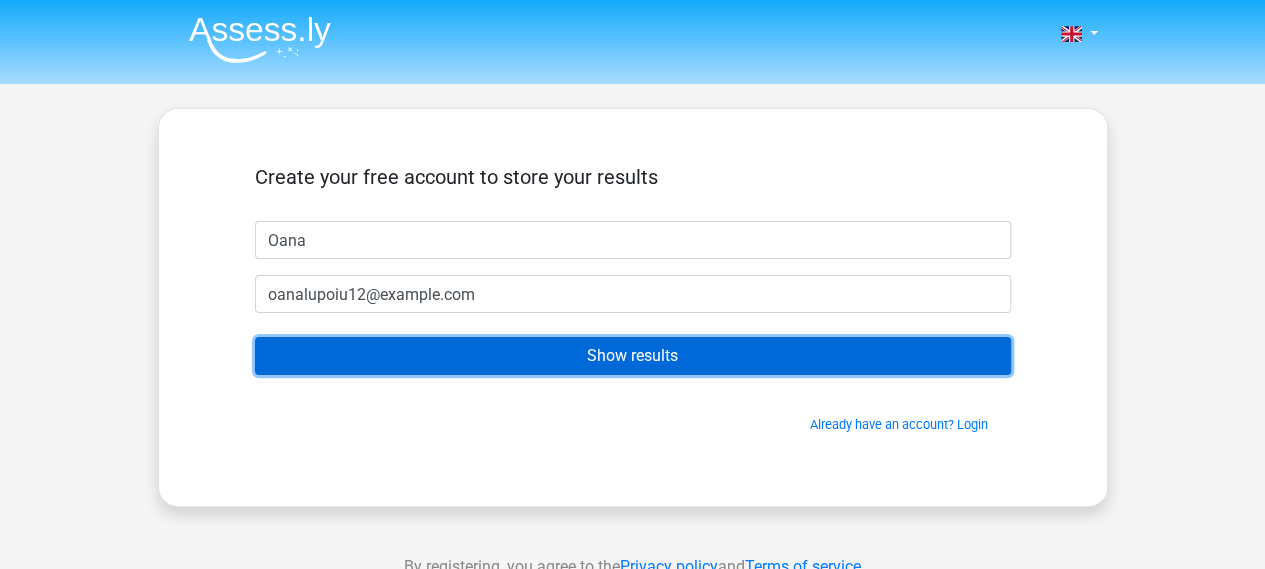click on "Show results" at bounding box center [633, 356] 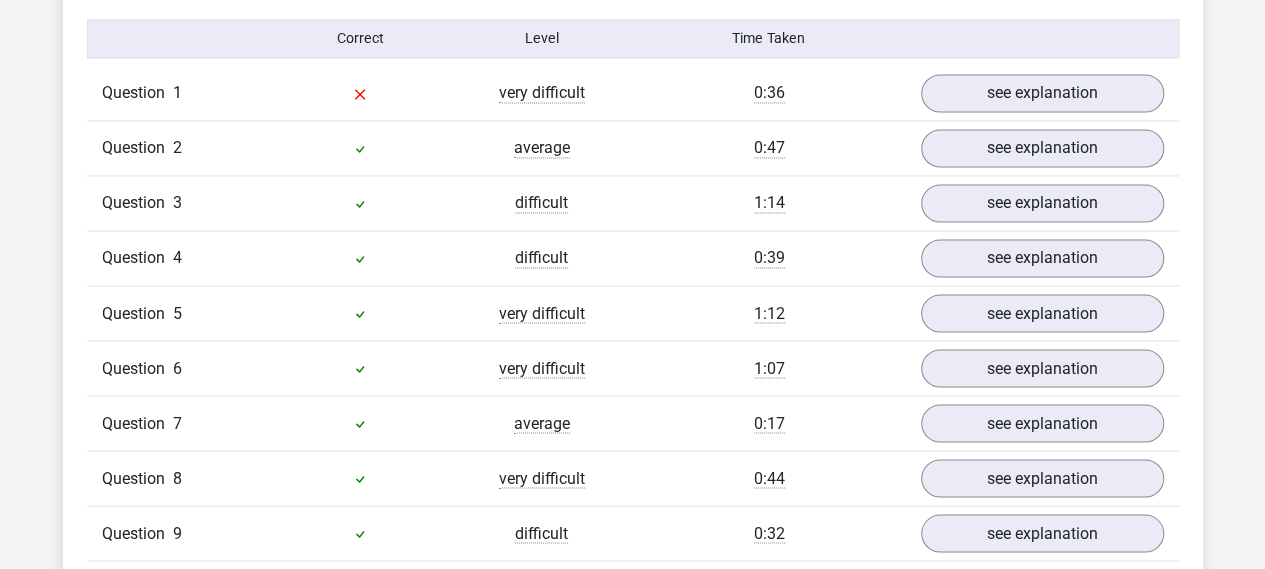 scroll, scrollTop: 1620, scrollLeft: 0, axis: vertical 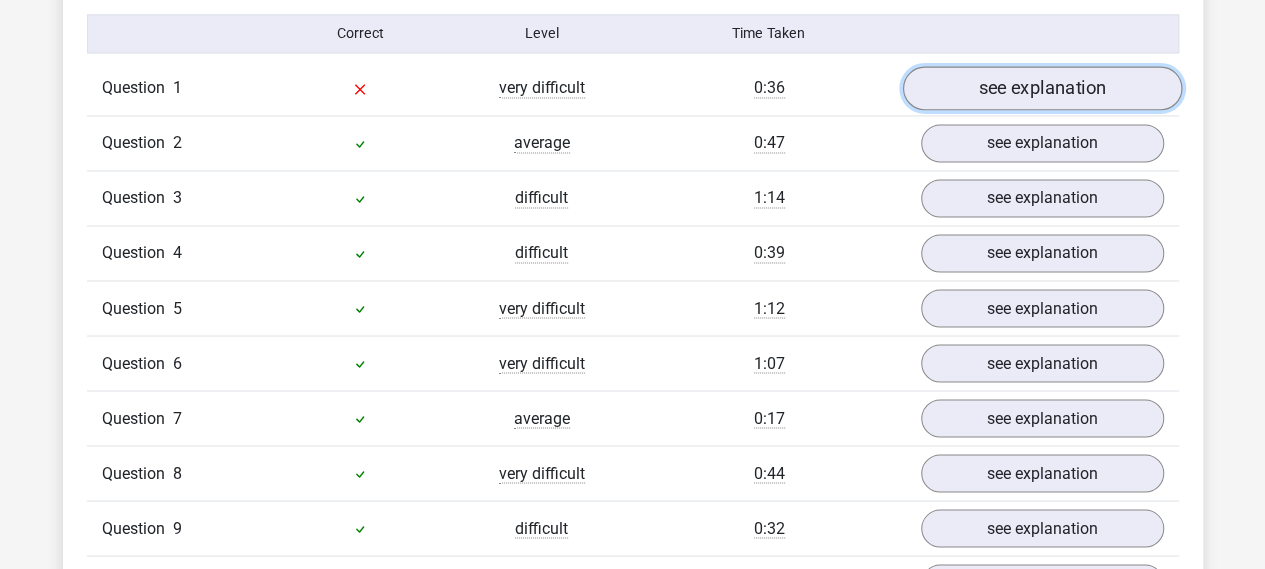 click on "see explanation" at bounding box center (1041, 89) 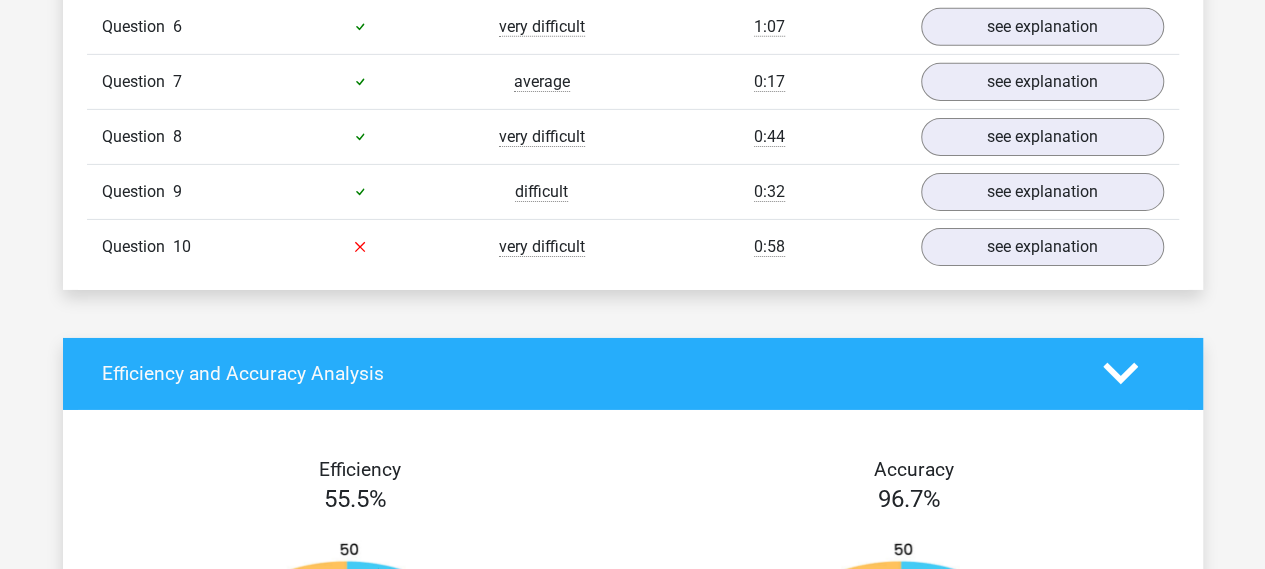 scroll, scrollTop: 3234, scrollLeft: 0, axis: vertical 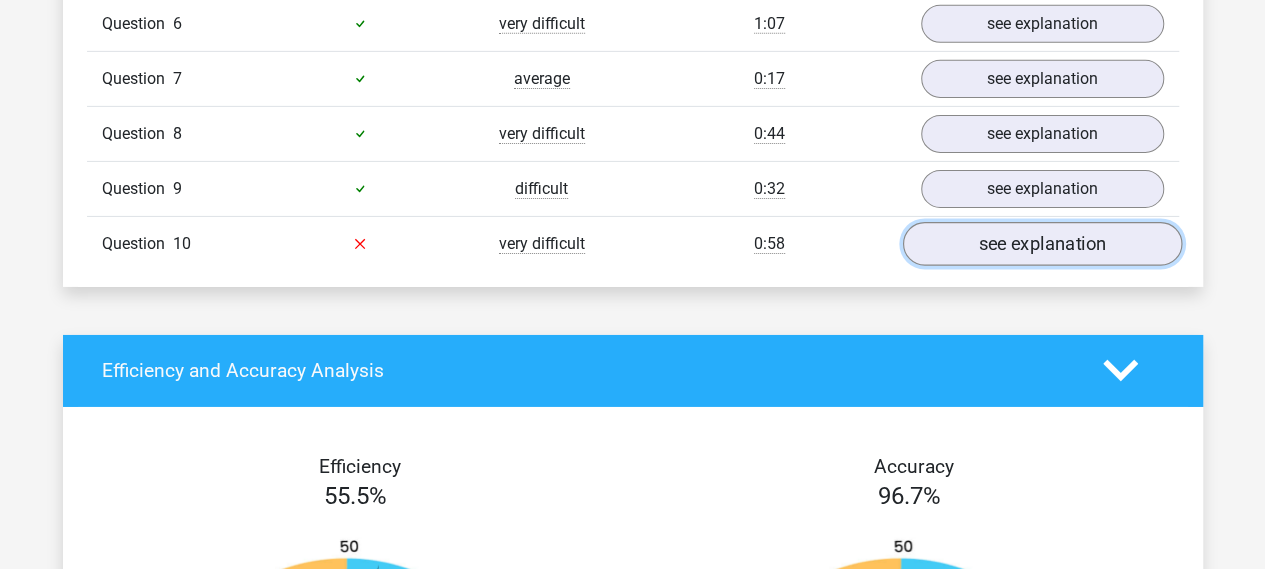 click on "see explanation" at bounding box center (1041, 244) 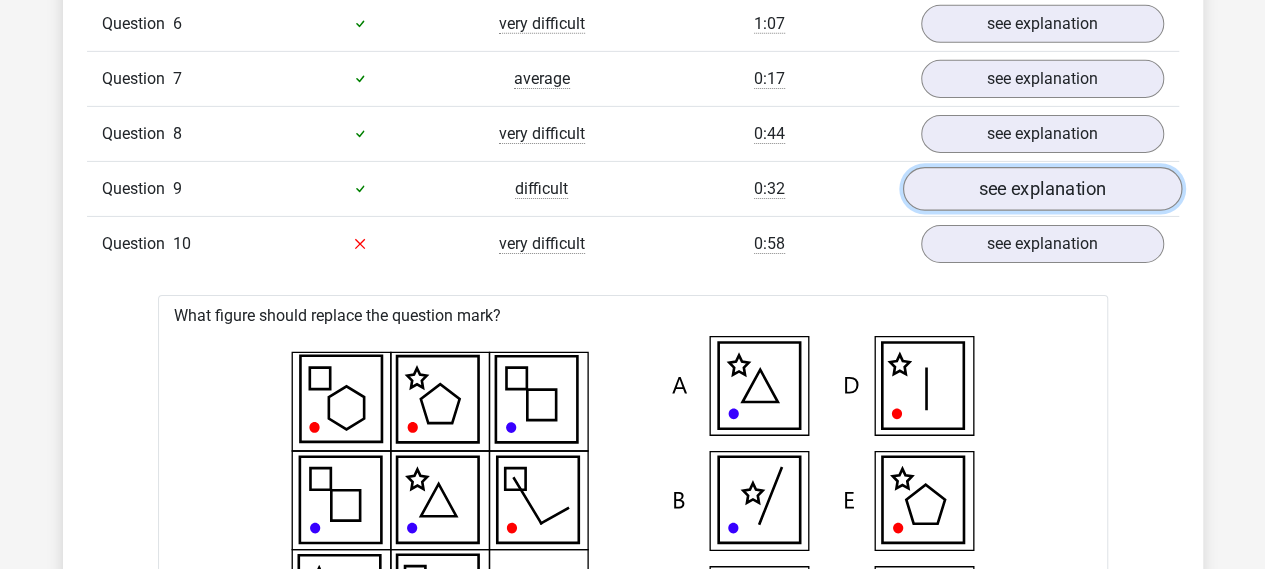 click on "see explanation" at bounding box center (1041, 189) 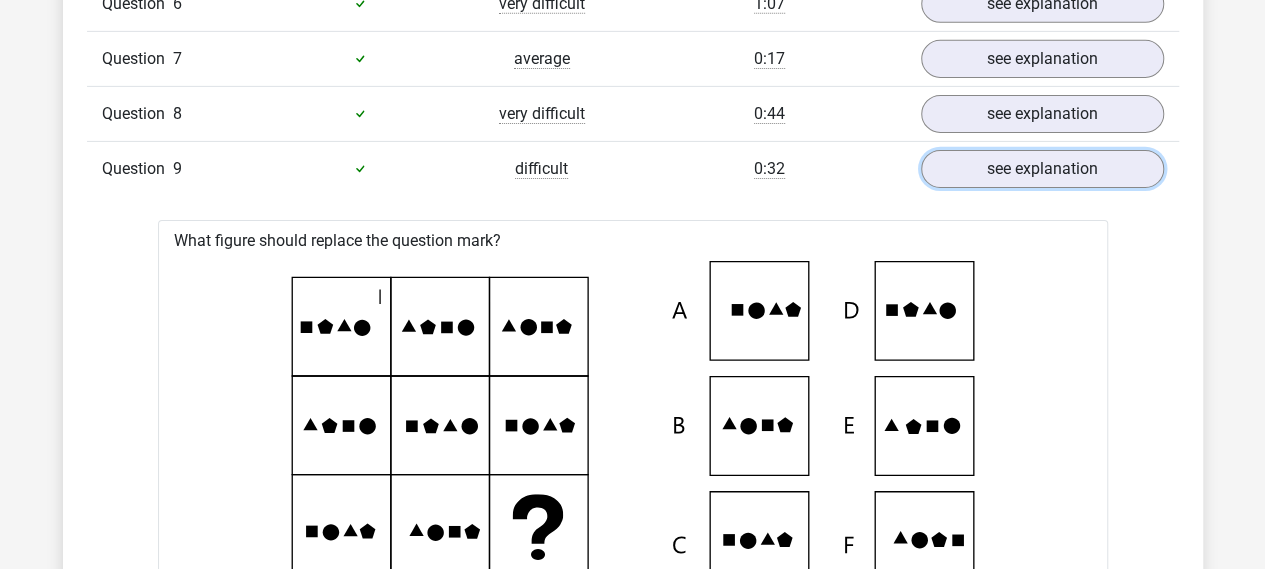 scroll, scrollTop: 3238, scrollLeft: 0, axis: vertical 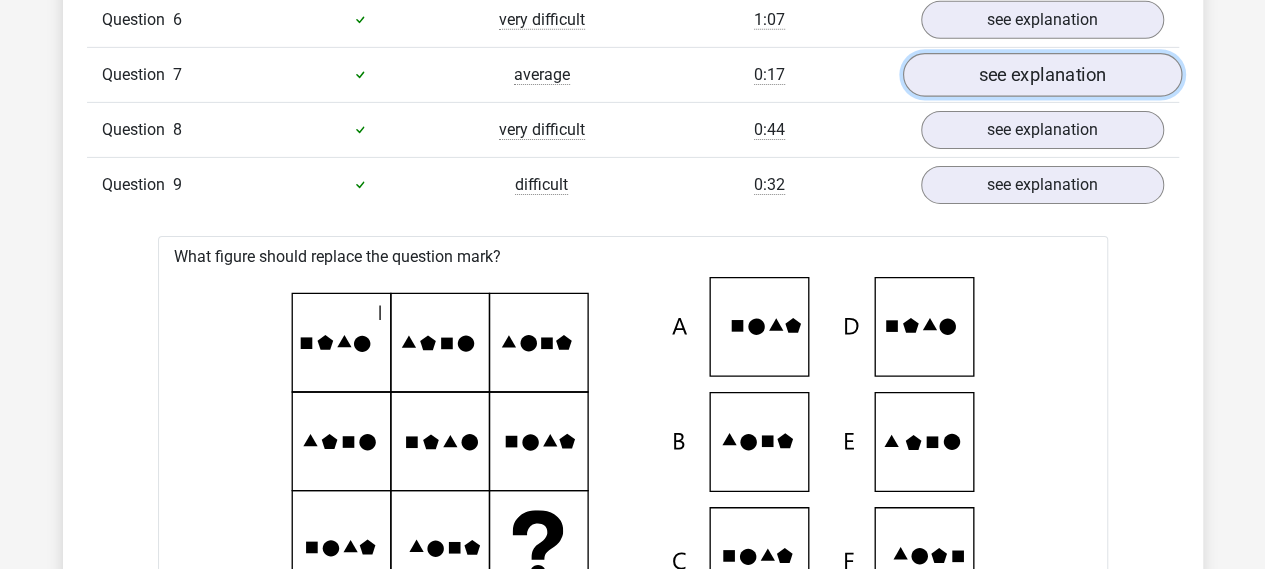 click on "see explanation" at bounding box center [1041, 75] 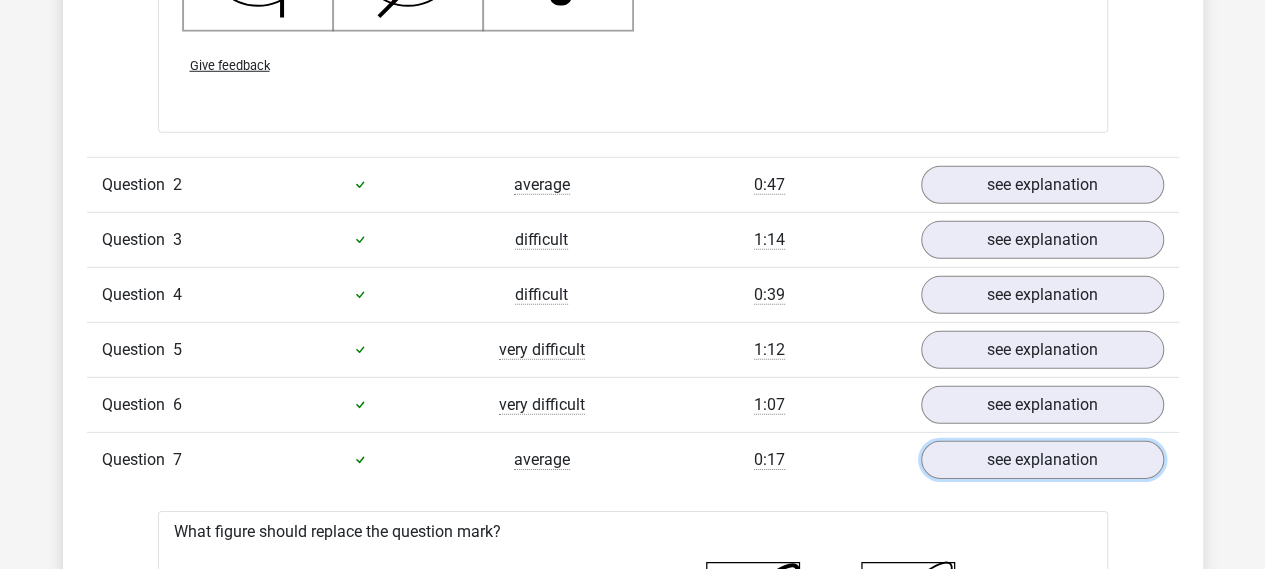 scroll, scrollTop: 2852, scrollLeft: 0, axis: vertical 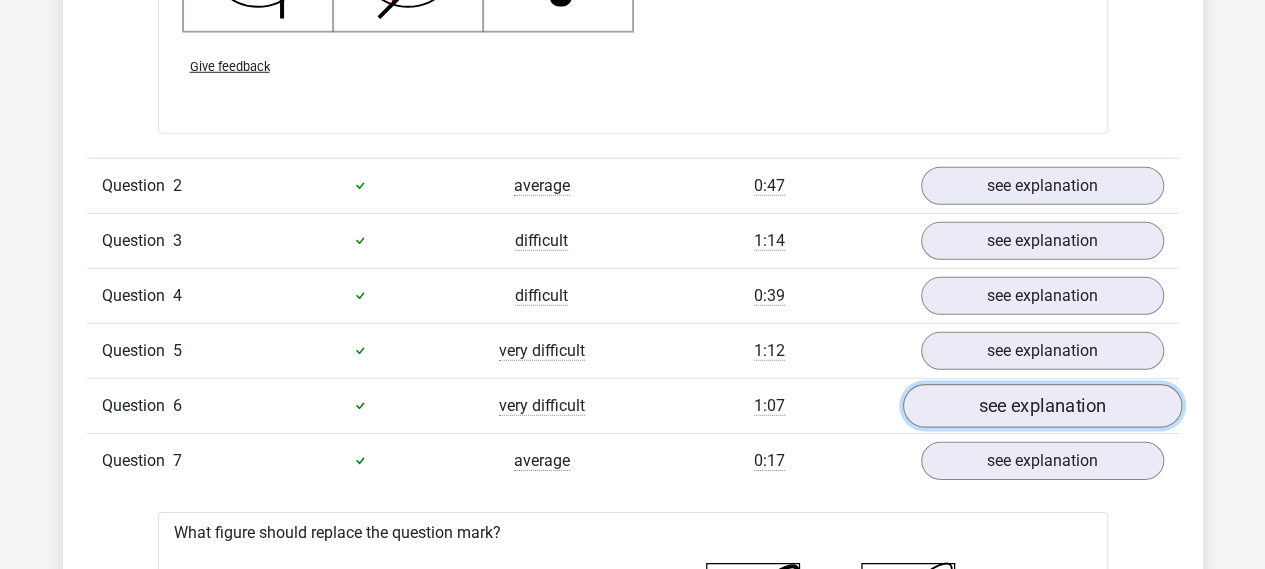 click on "see explanation" at bounding box center (1041, 406) 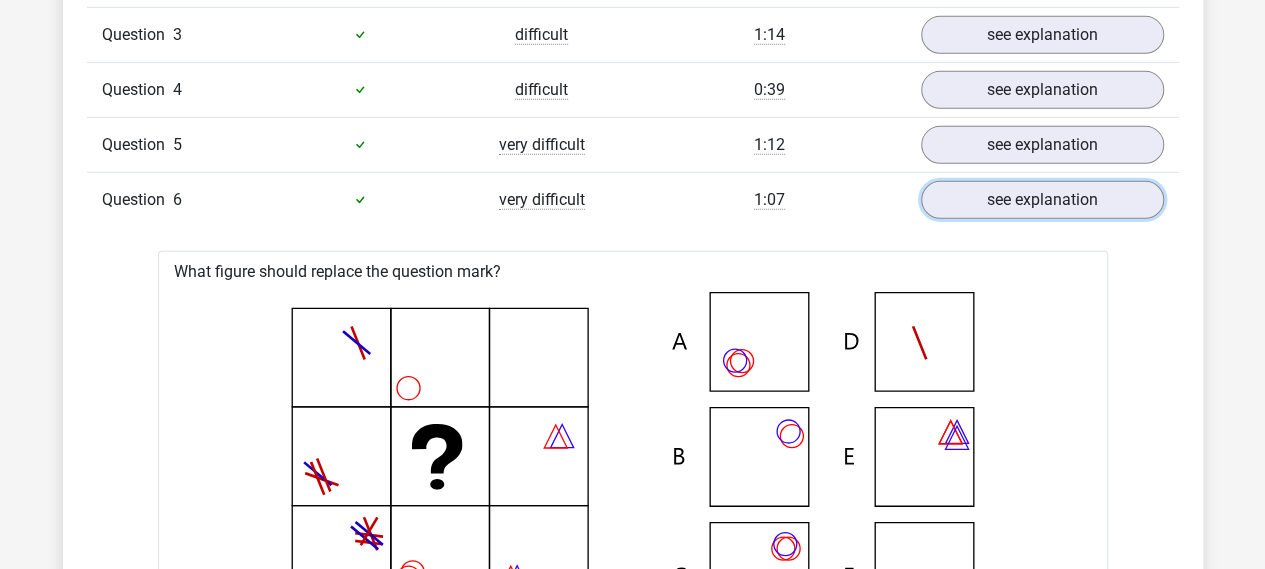 scroll, scrollTop: 3050, scrollLeft: 0, axis: vertical 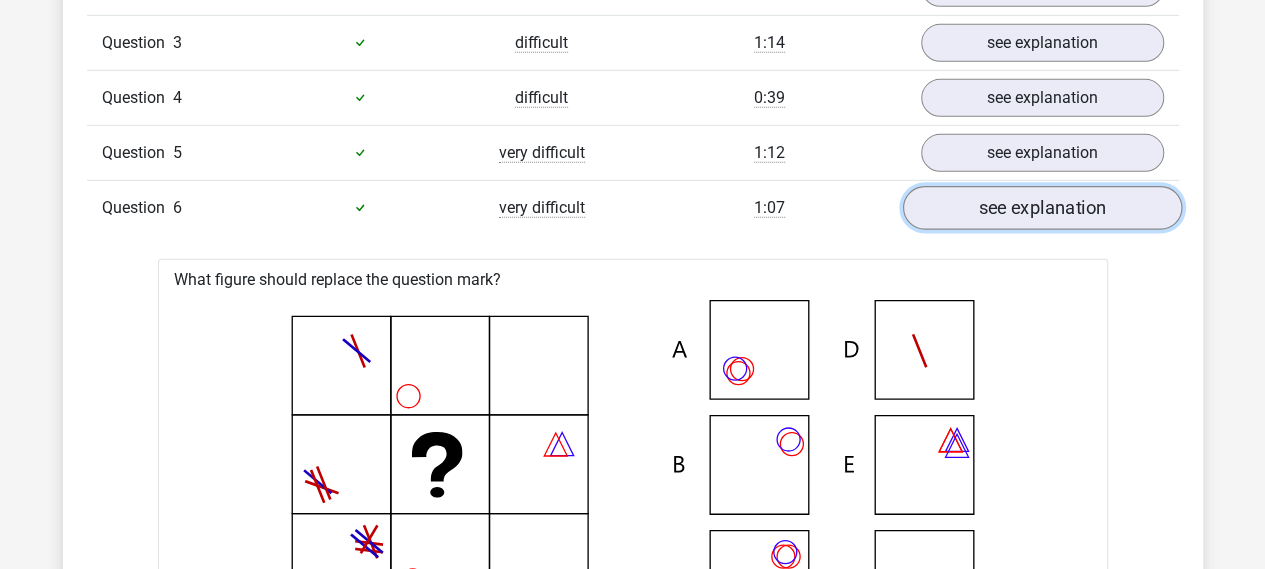 click on "see explanation" at bounding box center (1041, 208) 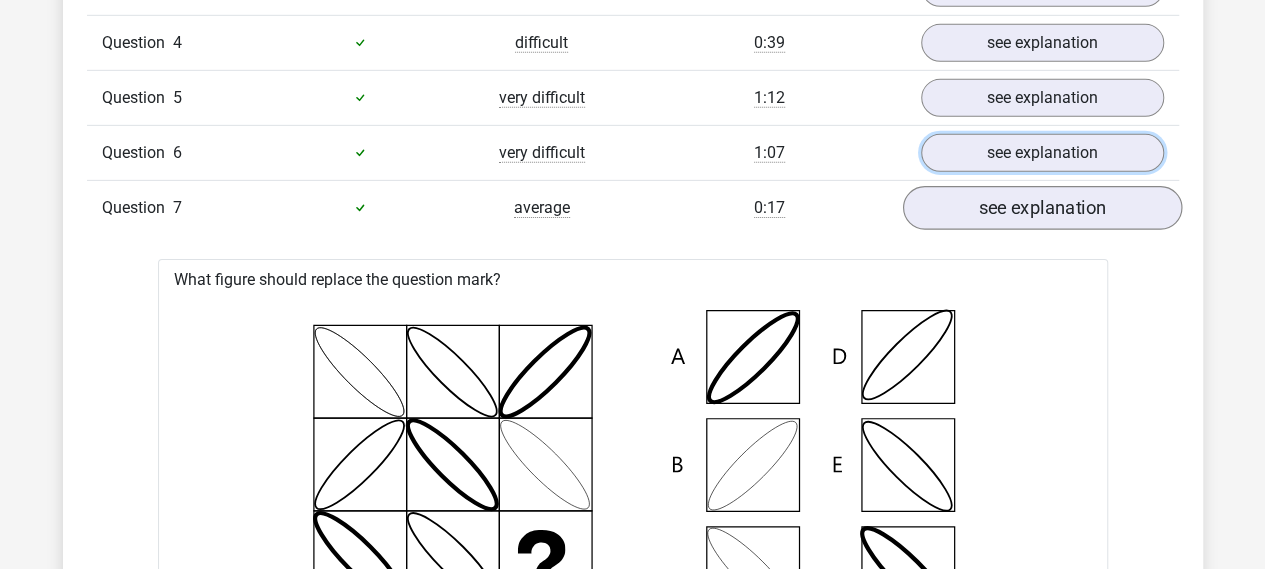 scroll, scrollTop: 3104, scrollLeft: 0, axis: vertical 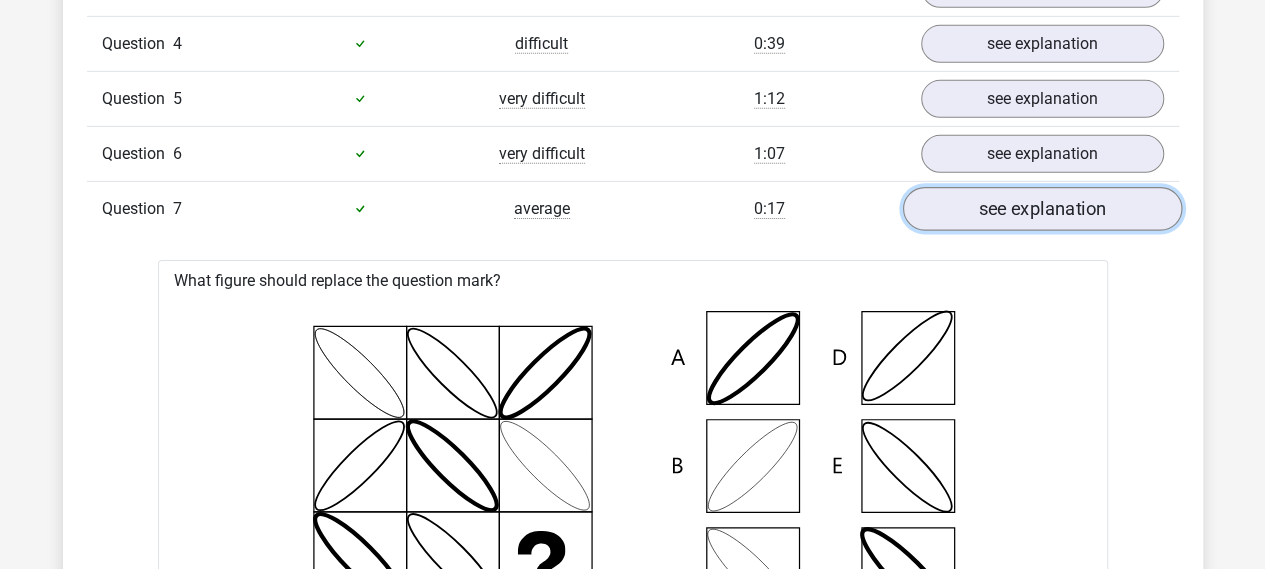 click on "see explanation" at bounding box center (1041, 209) 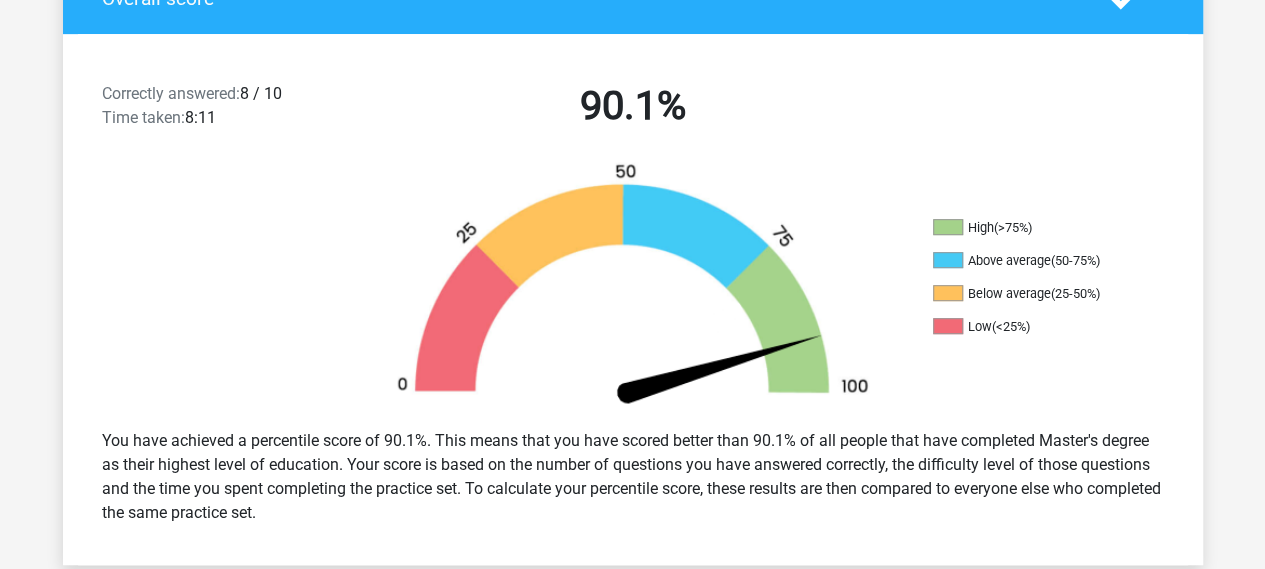 scroll, scrollTop: 0, scrollLeft: 0, axis: both 